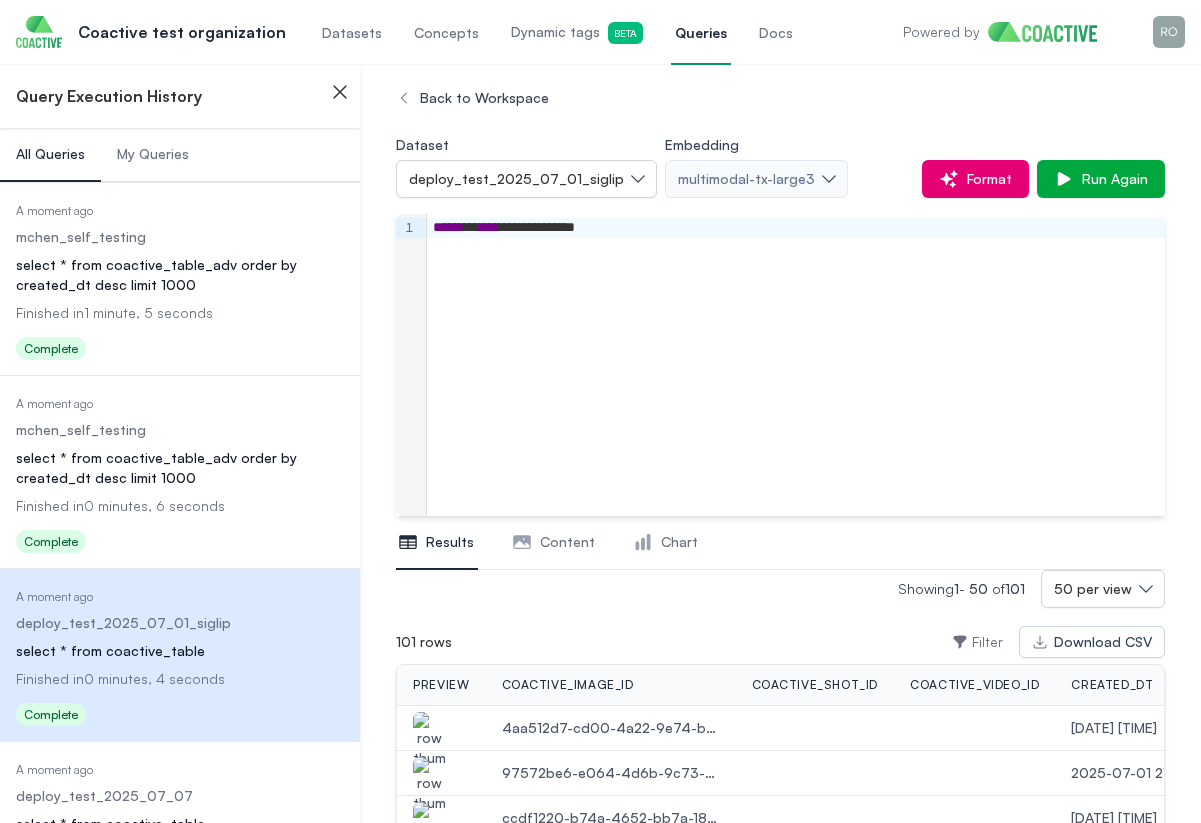 scroll, scrollTop: 0, scrollLeft: 0, axis: both 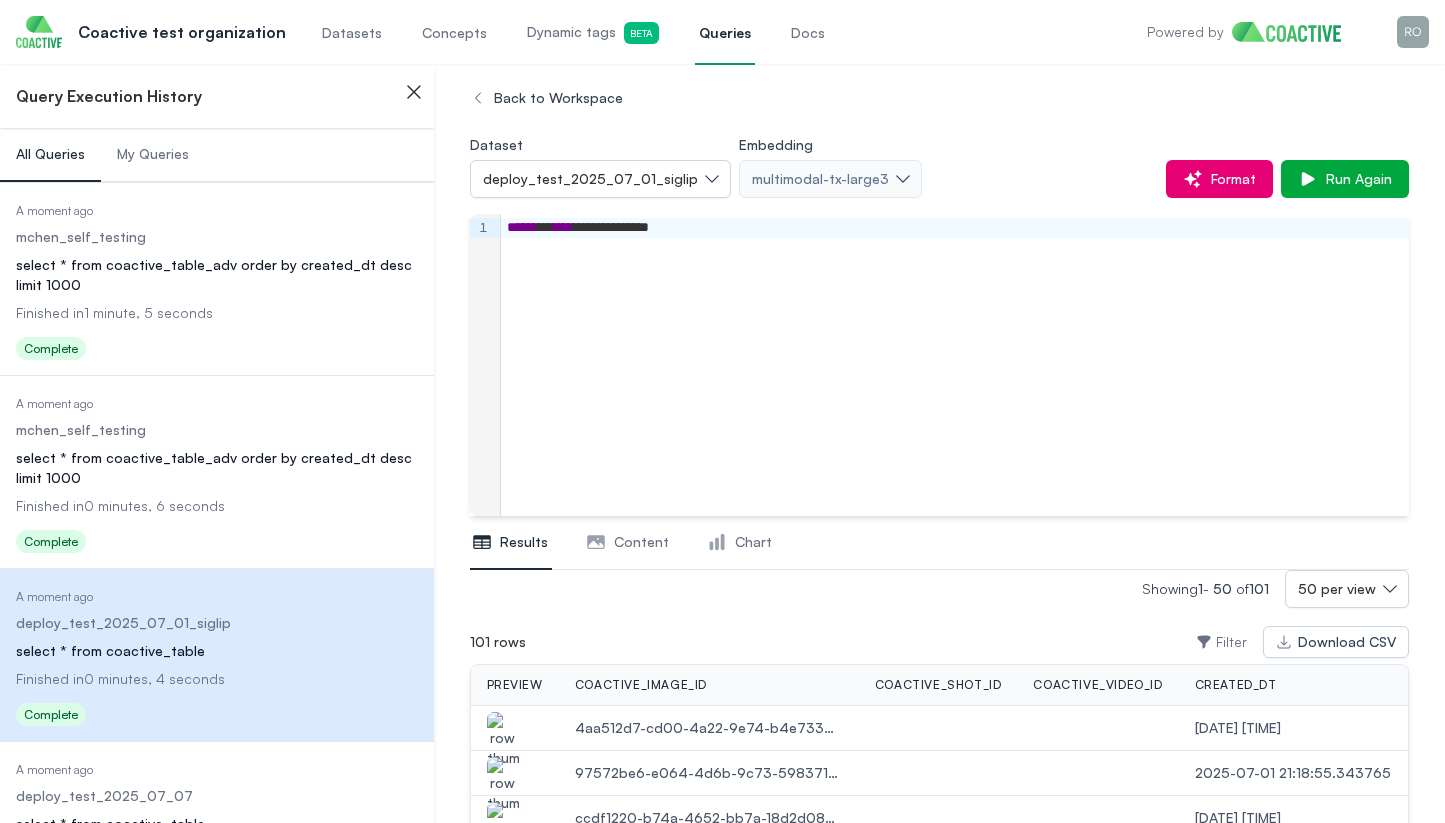 click on "Finished in  [NUMBER] minute, [NUMBER] seconds" at bounding box center [217, 313] 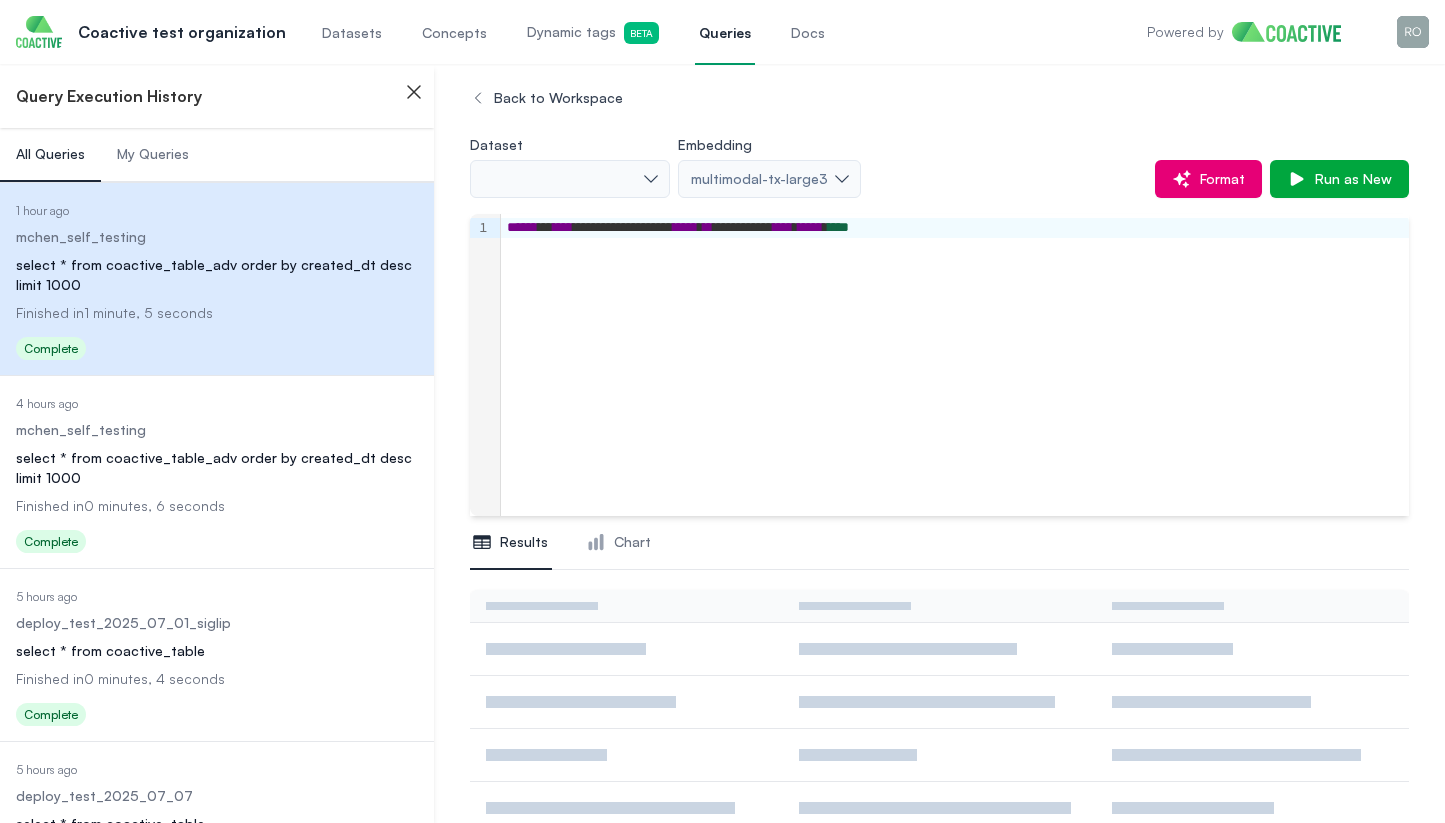 scroll, scrollTop: 30, scrollLeft: 0, axis: vertical 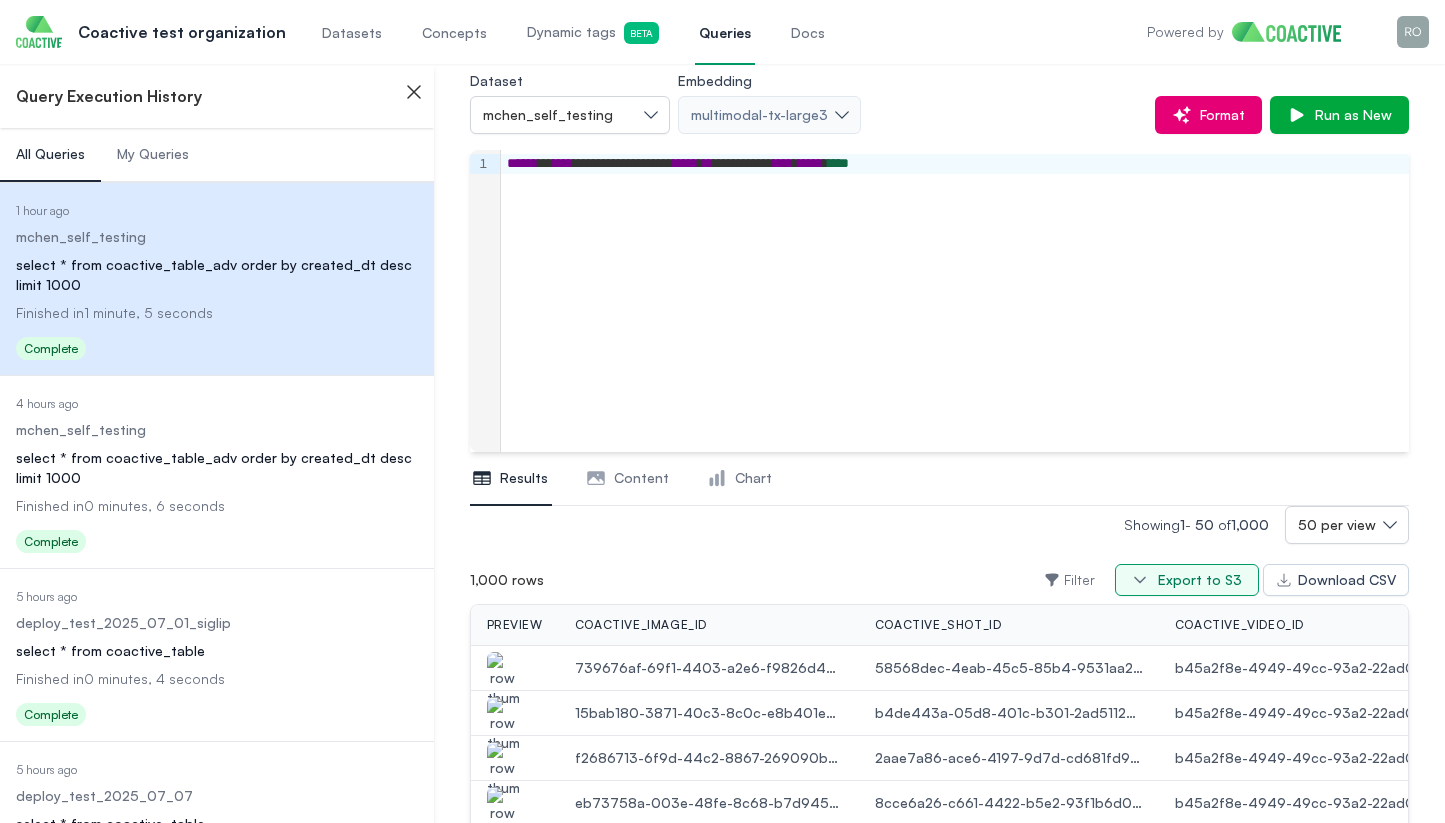 click on "Export to S3" at bounding box center (1200, 580) 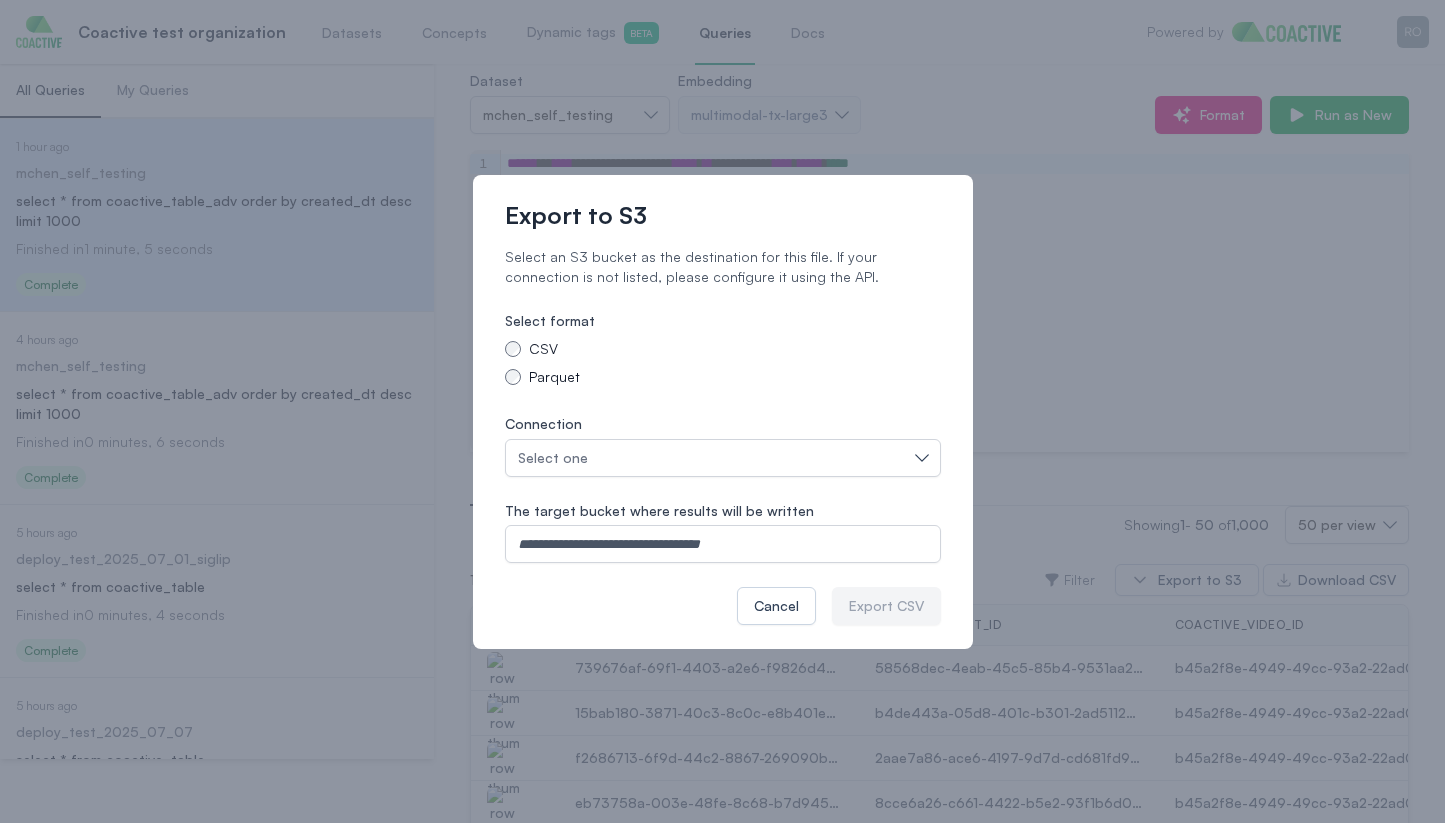 click on "Parquet" at bounding box center [543, 349] 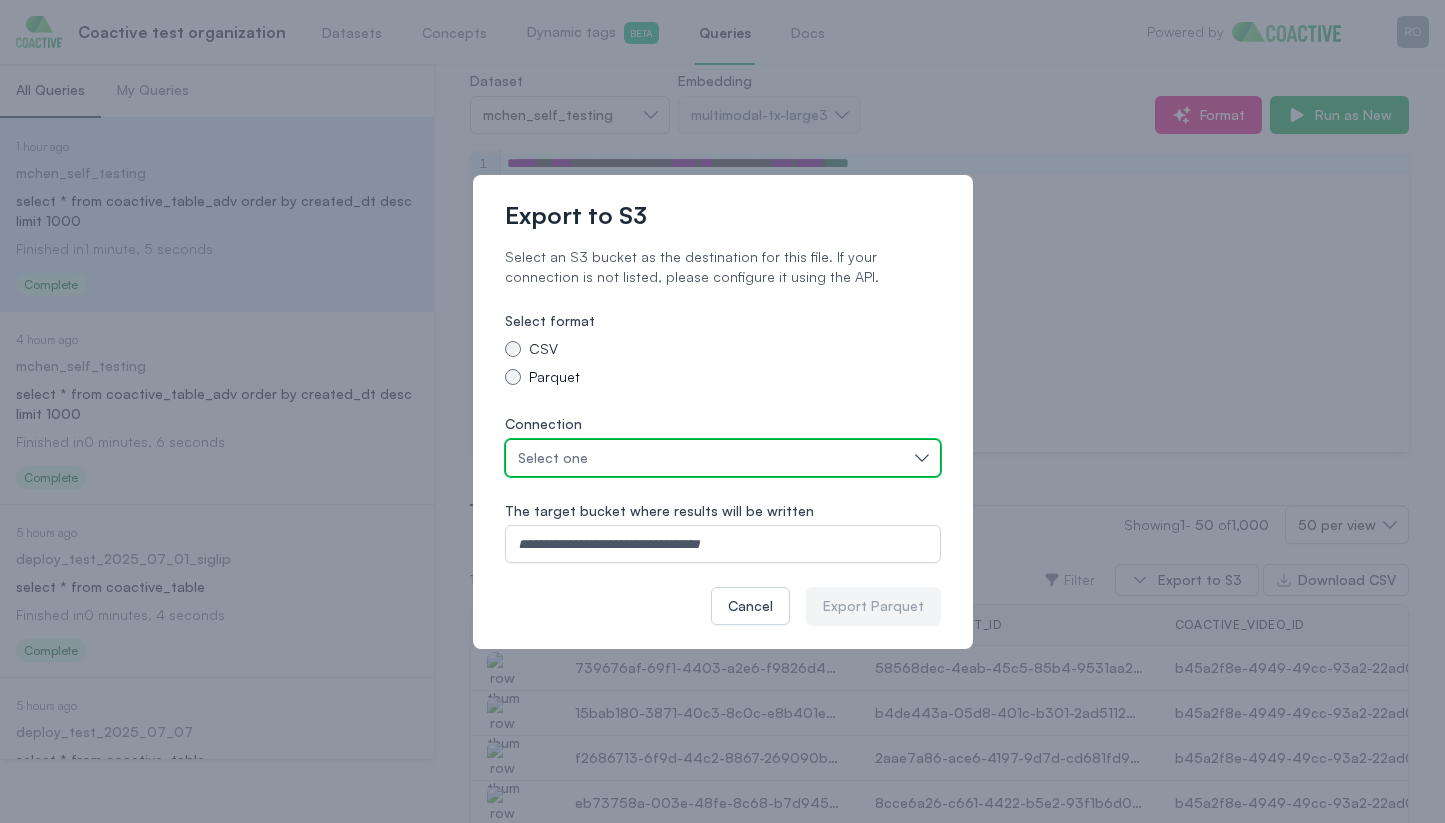 click on "Select one" at bounding box center (713, 458) 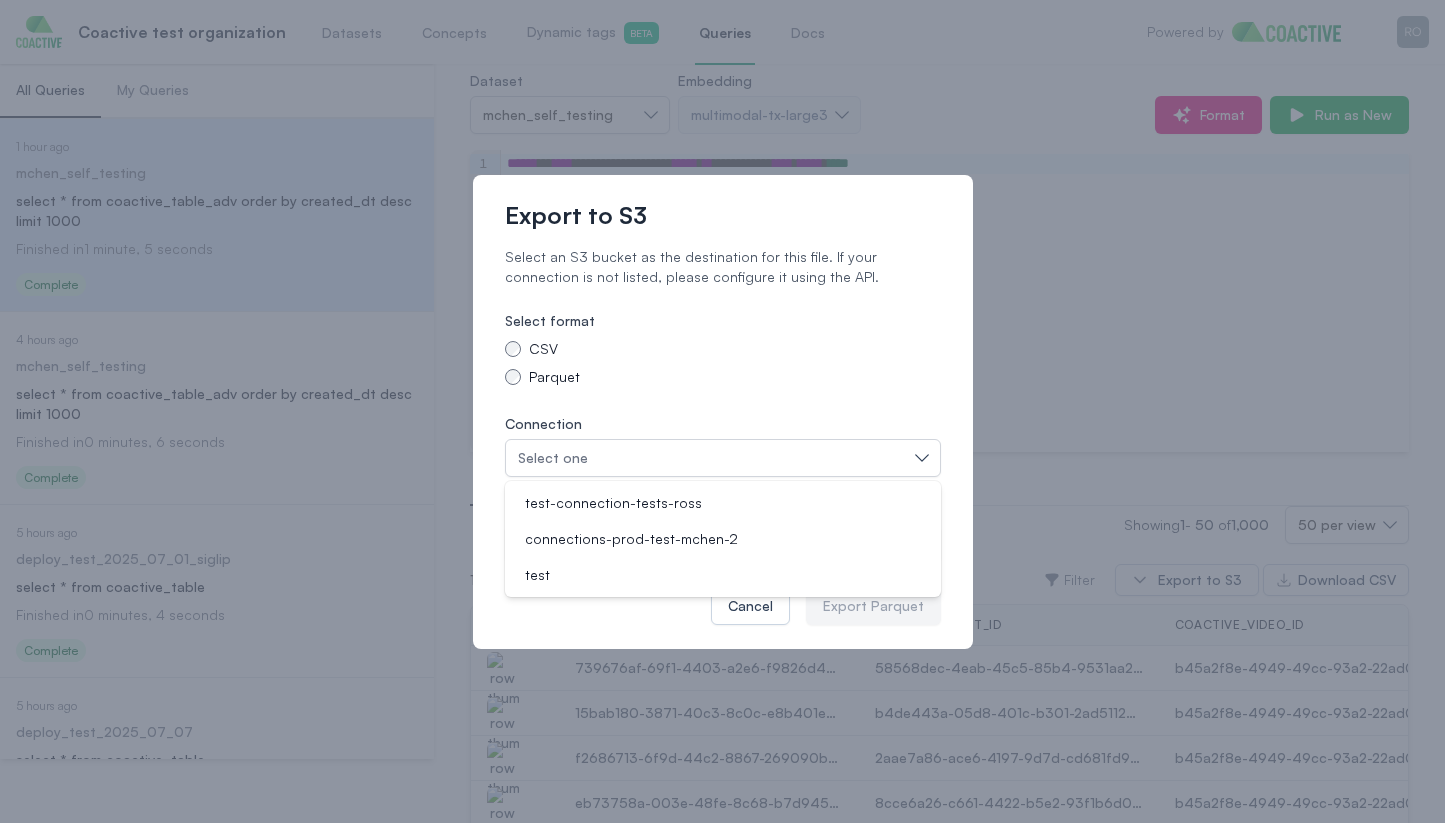 click on "CSV" at bounding box center (723, 349) 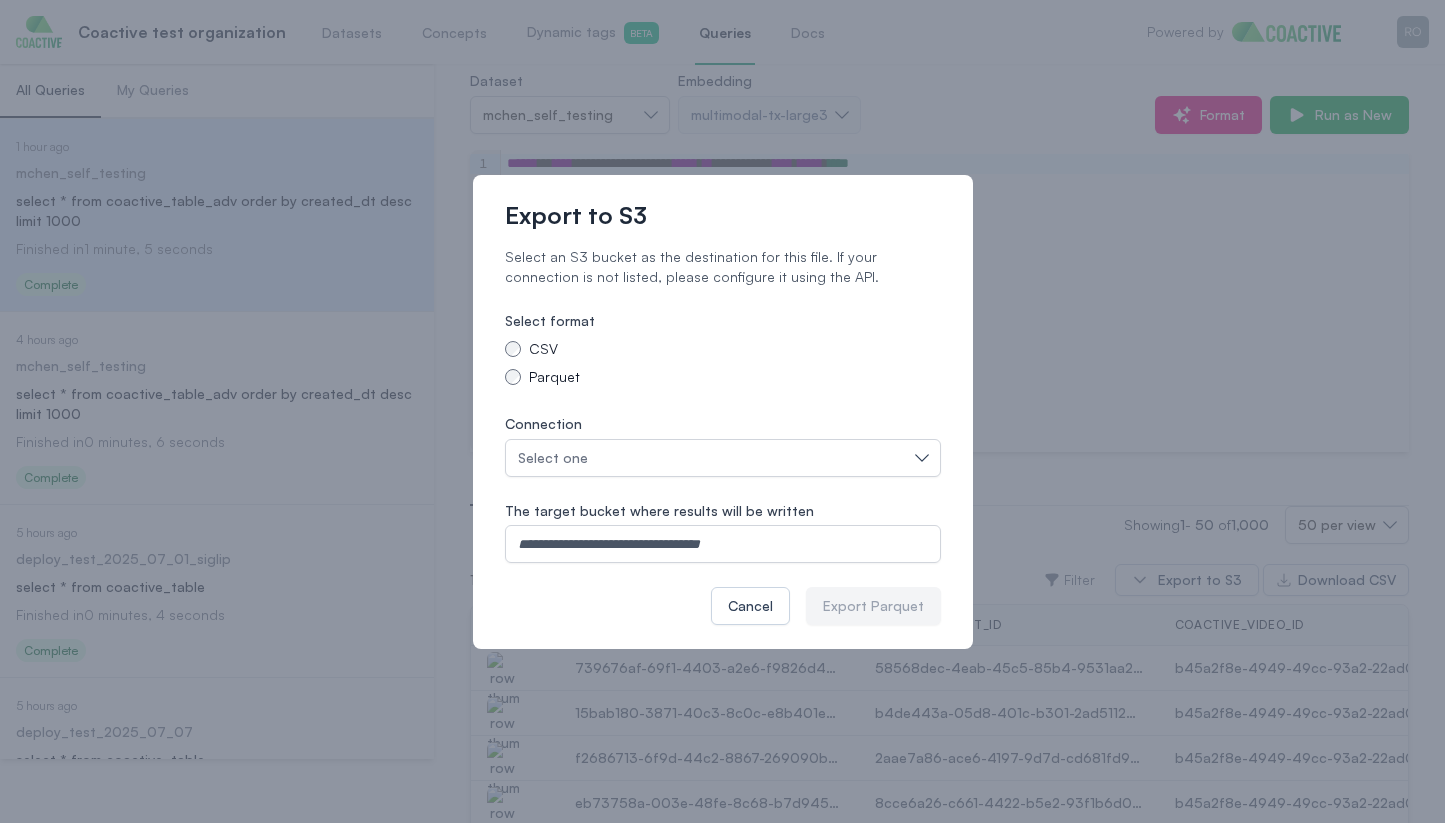 click on "Parquet" at bounding box center (723, 377) 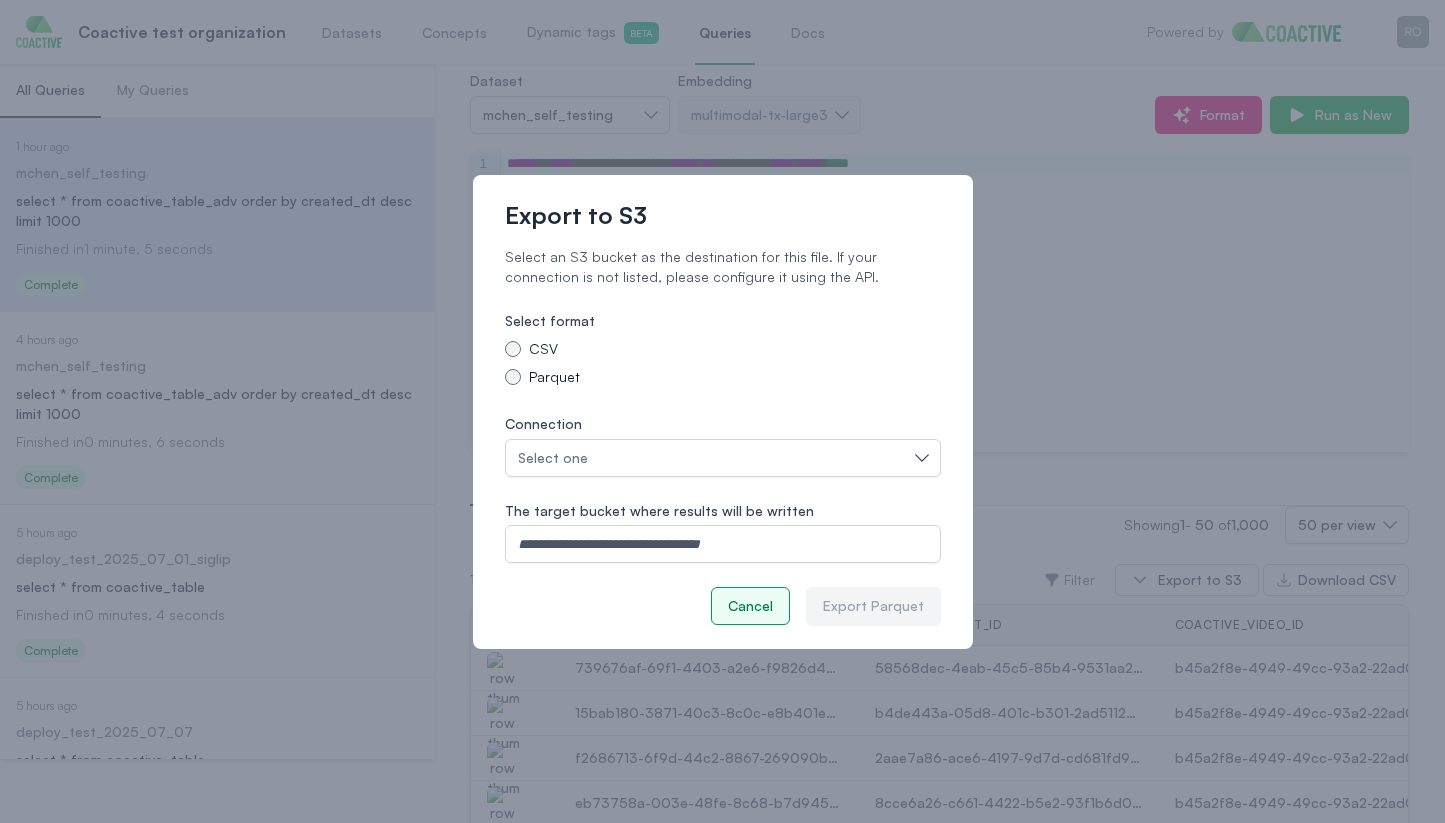 click on "Cancel" at bounding box center [750, 606] 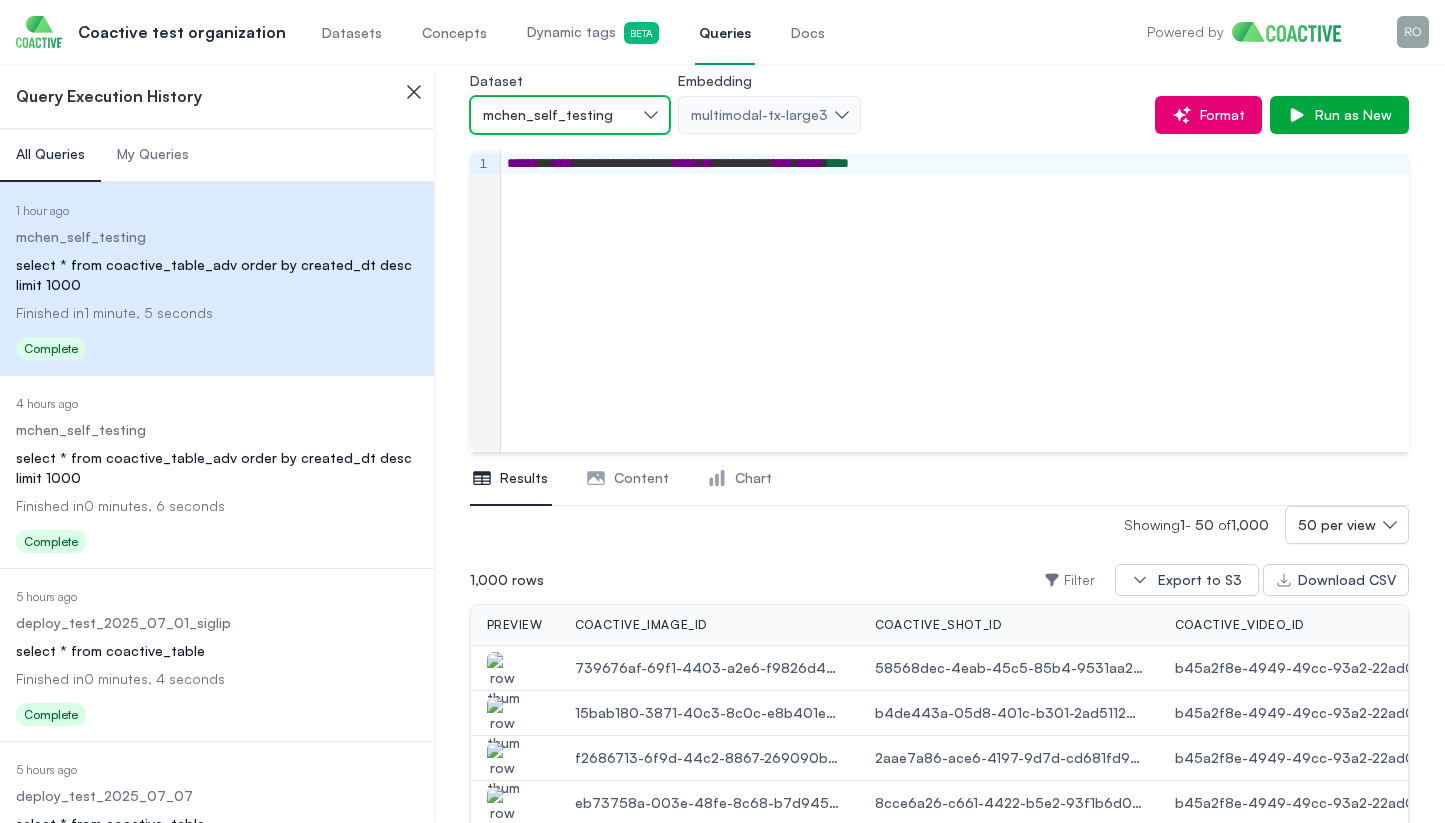 click on "mchen_self_testing" at bounding box center (570, 115) 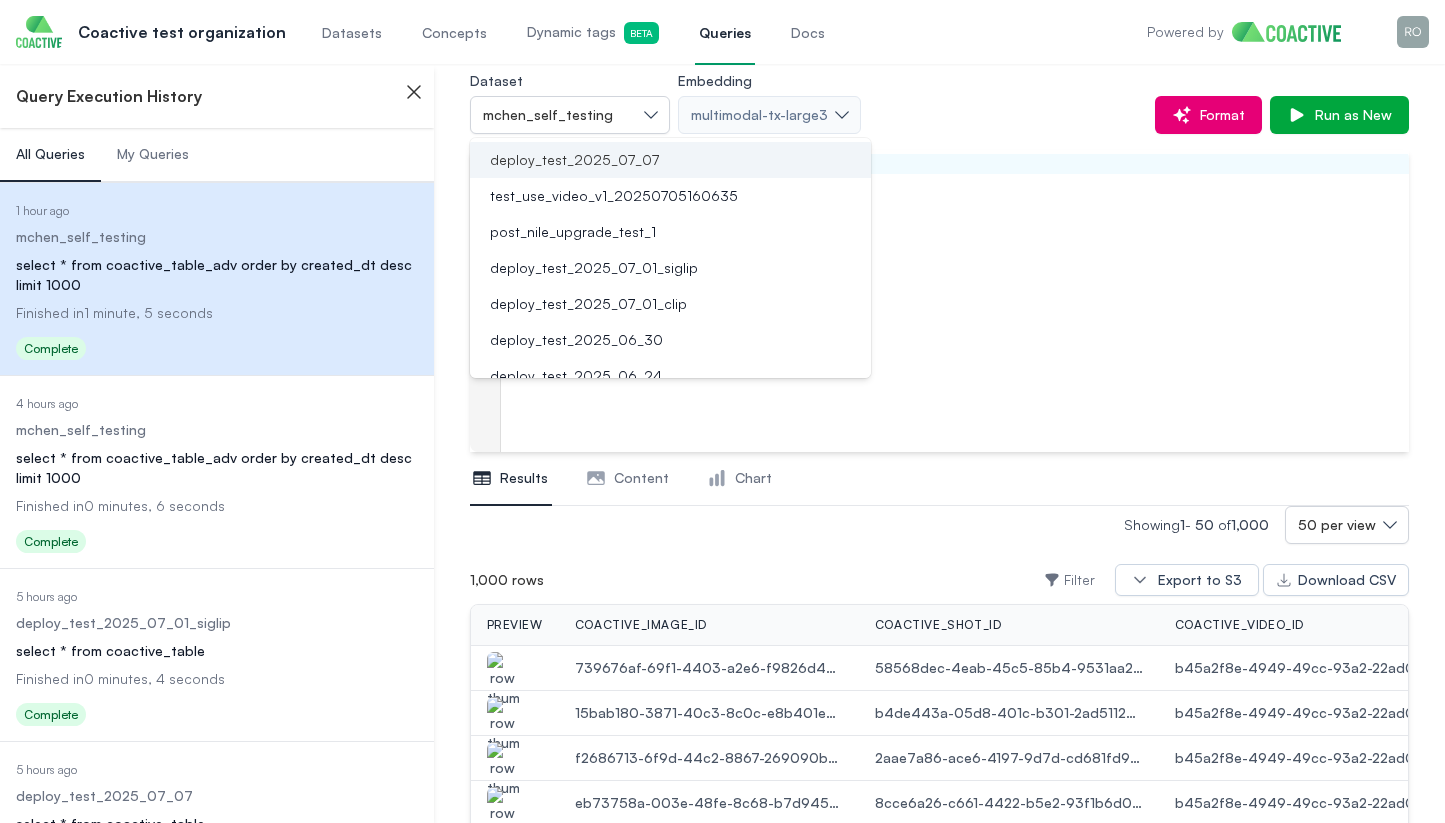 click on "deploy_test_2025_07_07" at bounding box center (574, 160) 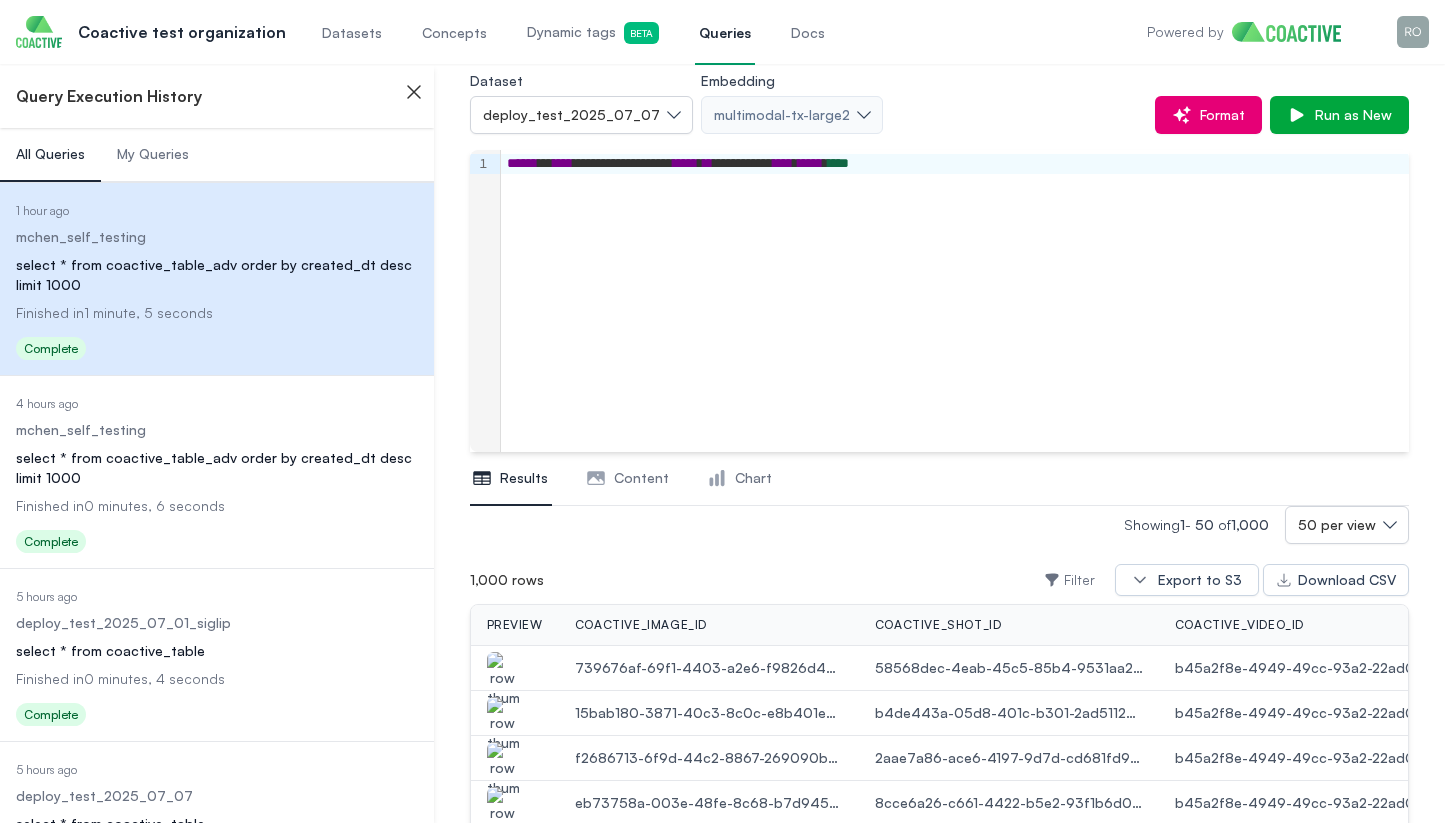 click on "**********" at bounding box center (955, 301) 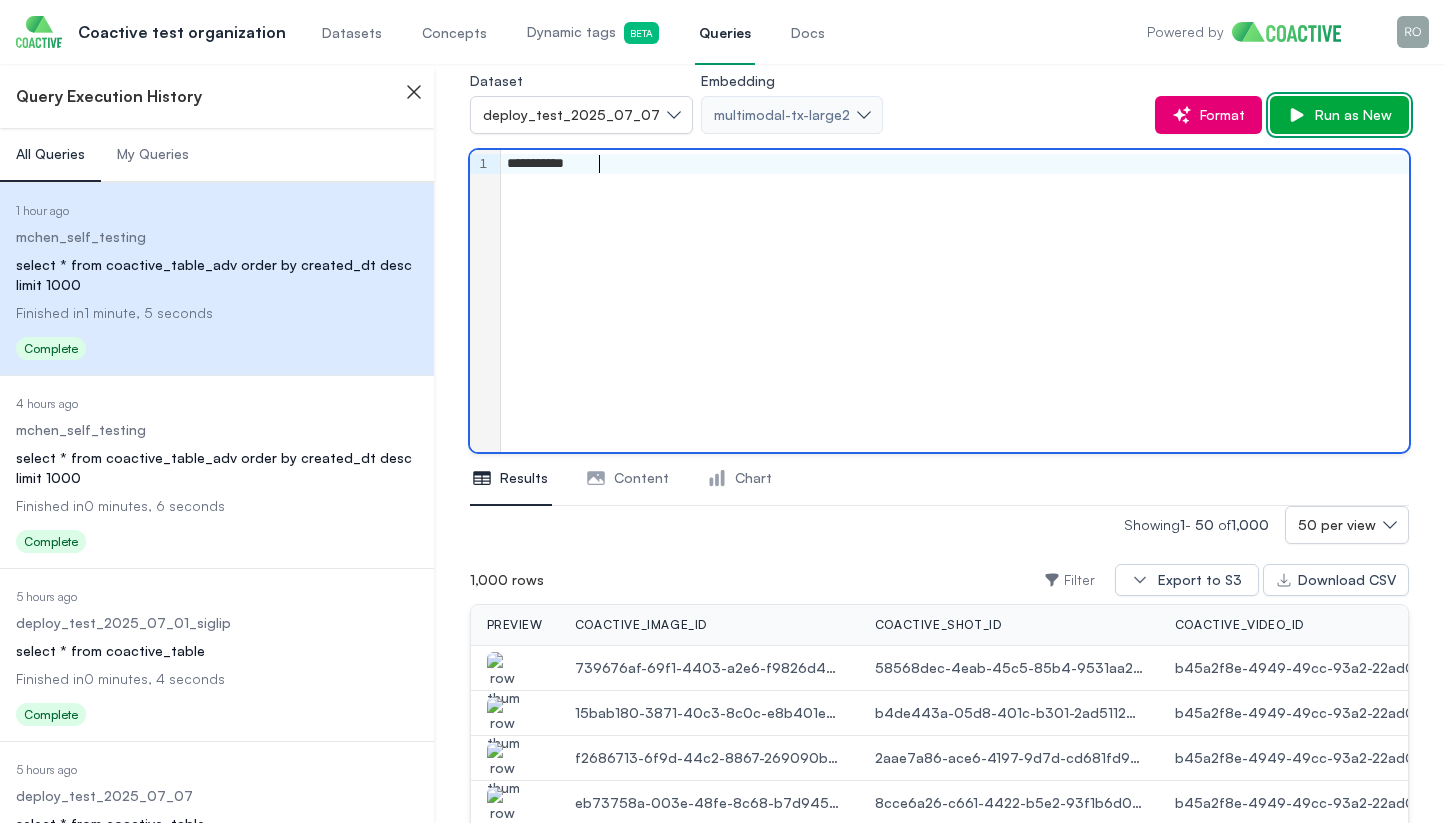 click on "Run as New" at bounding box center [1349, 115] 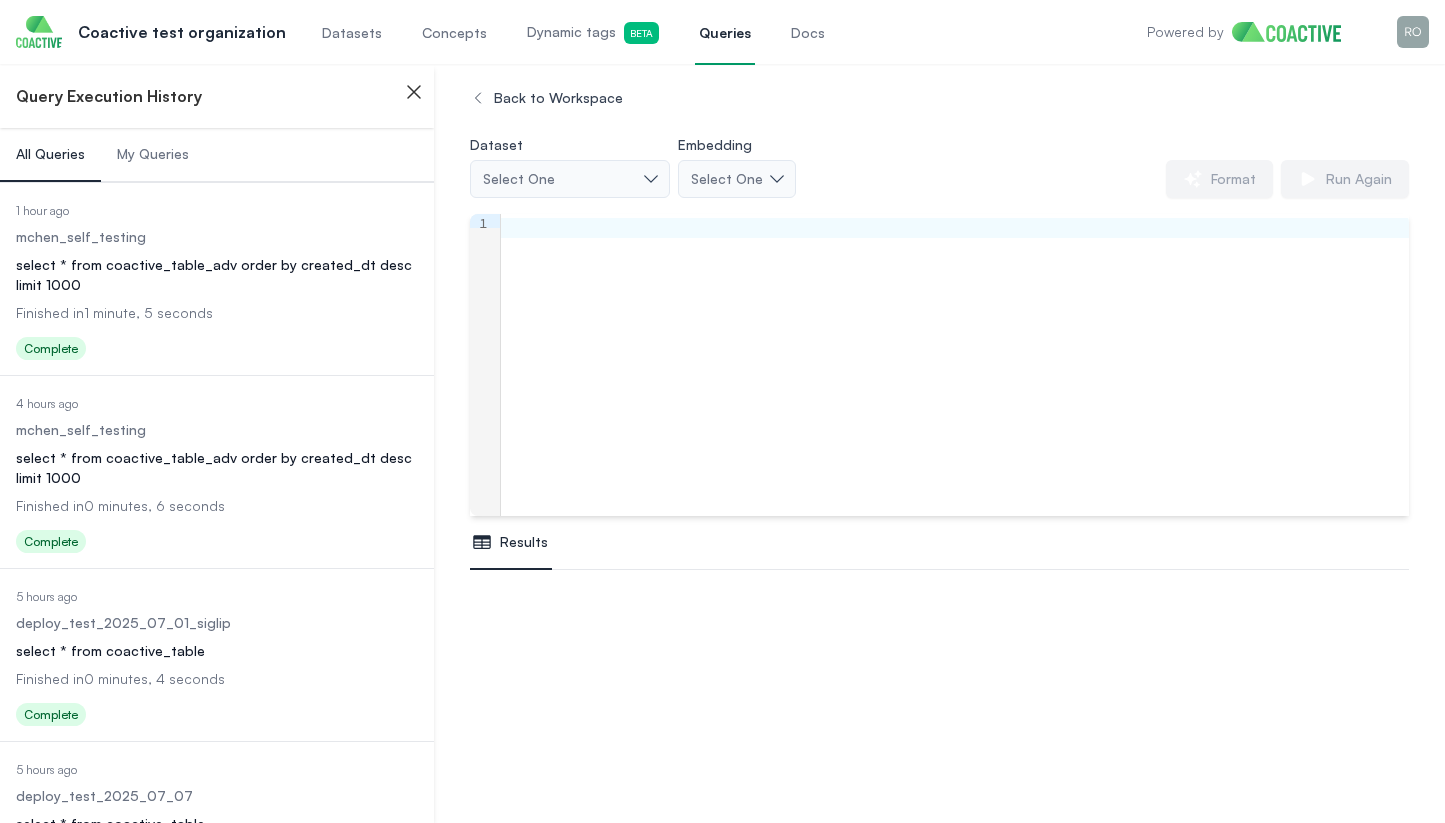 scroll, scrollTop: 0, scrollLeft: 0, axis: both 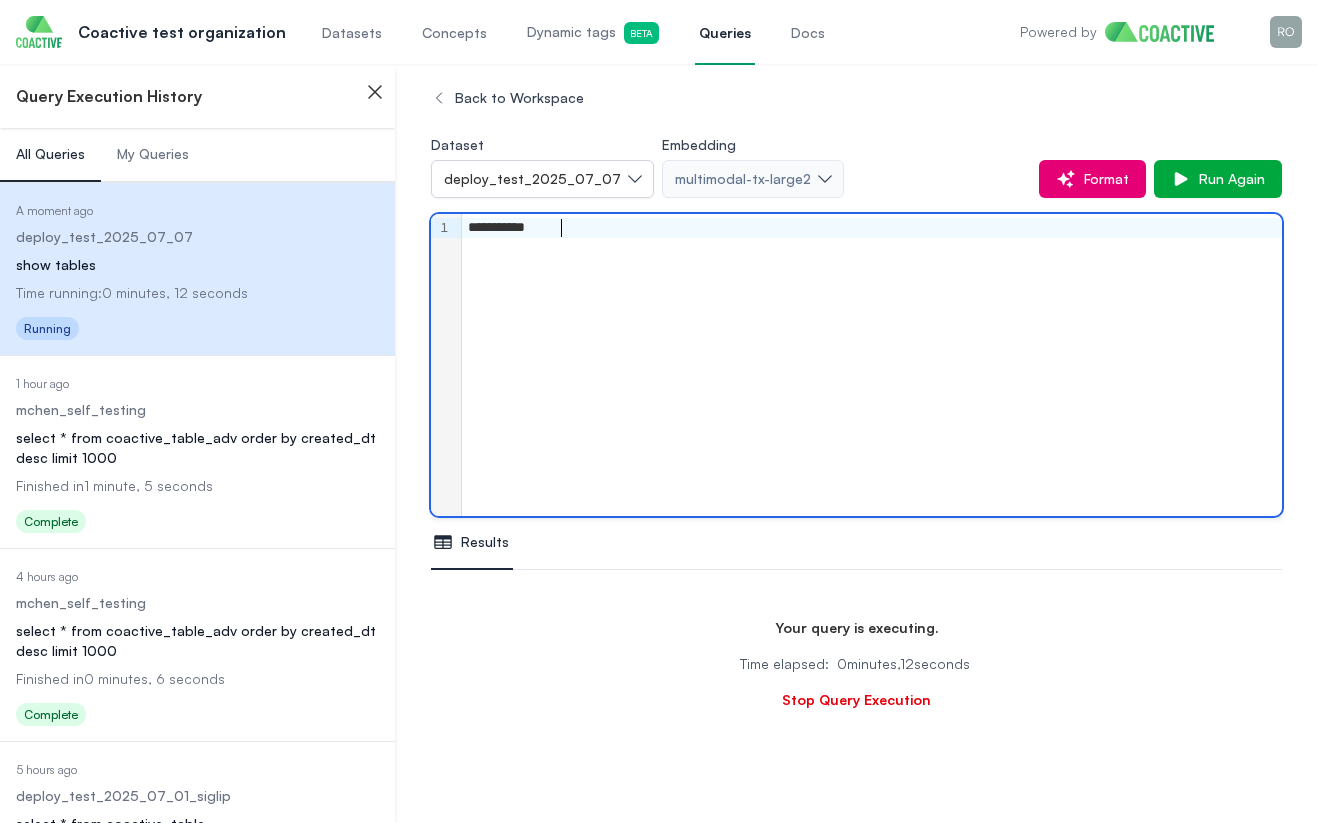 click on "**********" at bounding box center (872, 365) 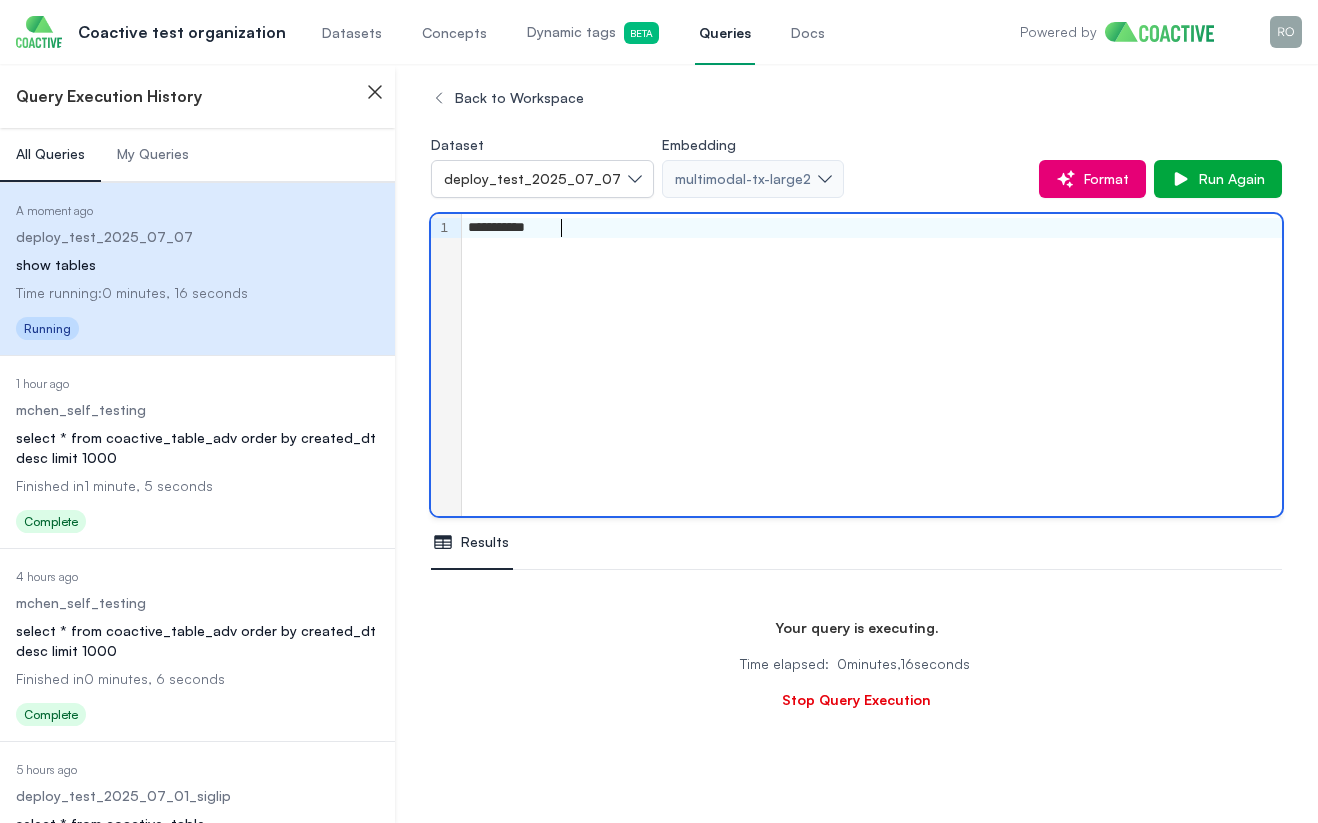 click on "**********" at bounding box center (856, 435) 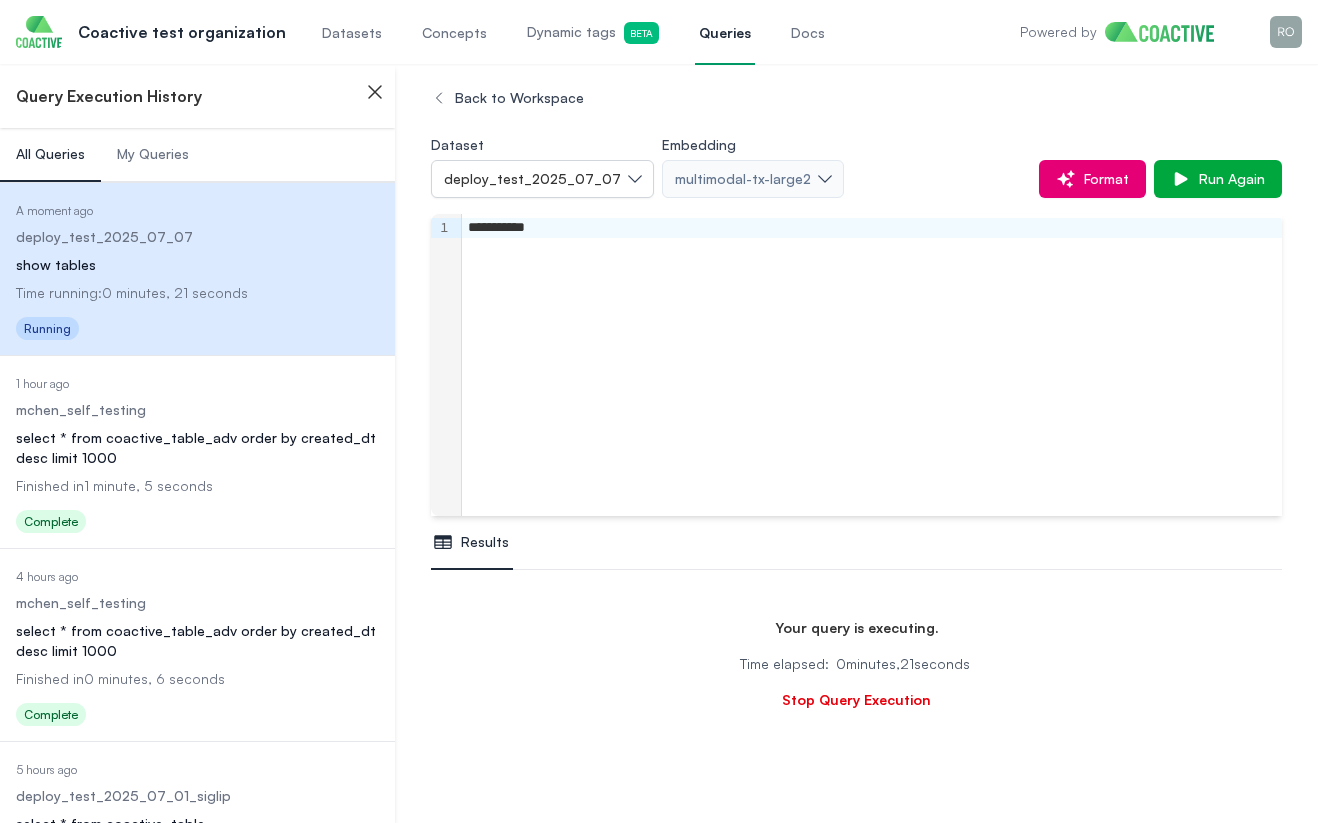 click on "**********" at bounding box center [872, 365] 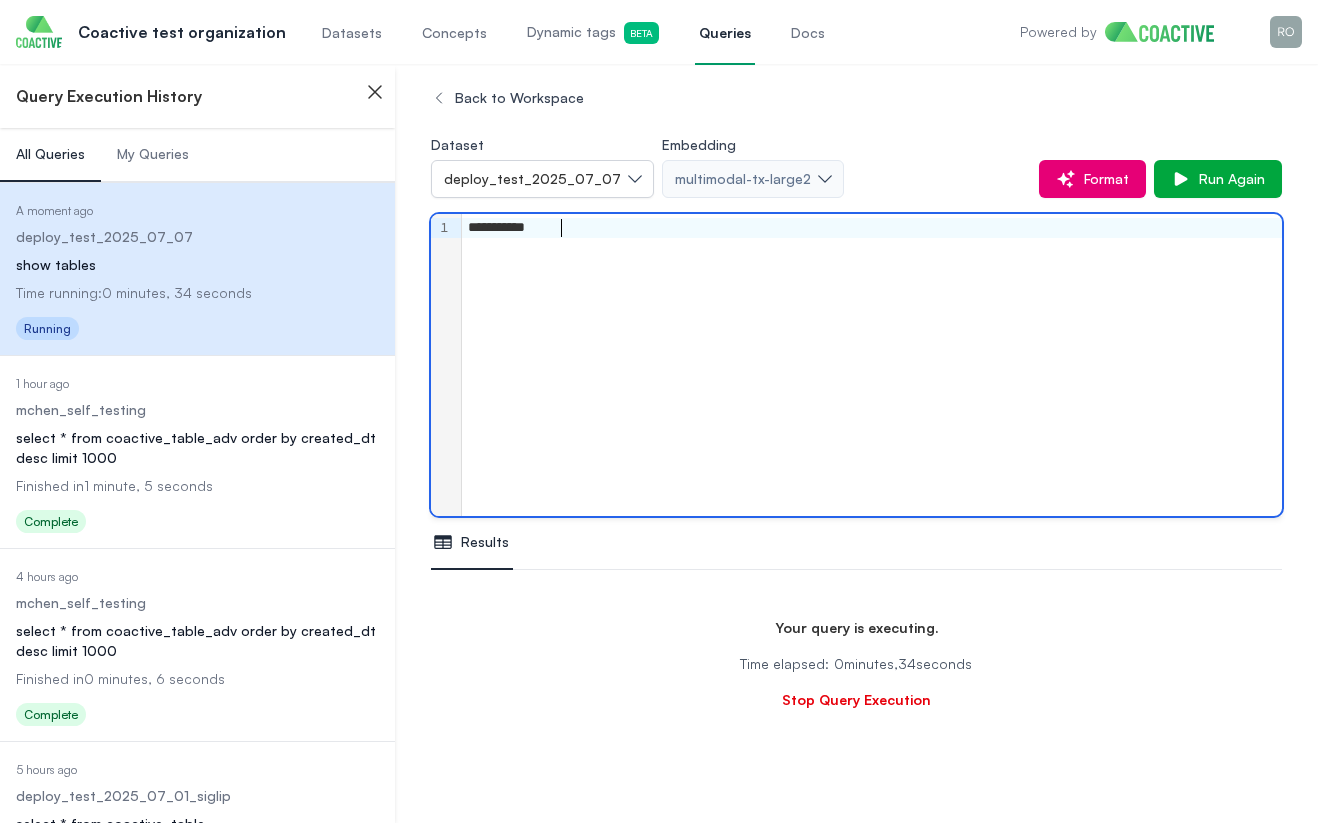 click on "Back to Workspace" at bounding box center [856, 98] 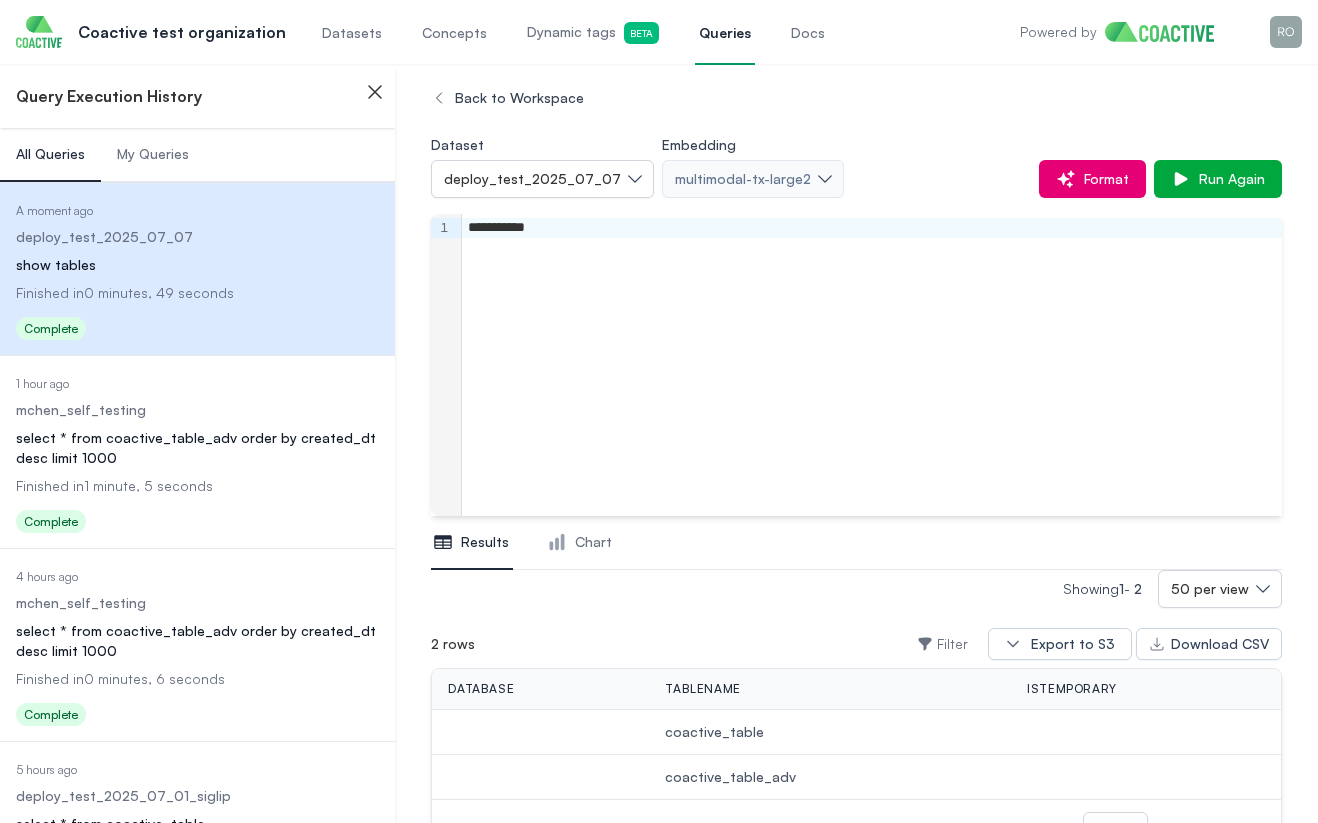 scroll, scrollTop: 88, scrollLeft: 0, axis: vertical 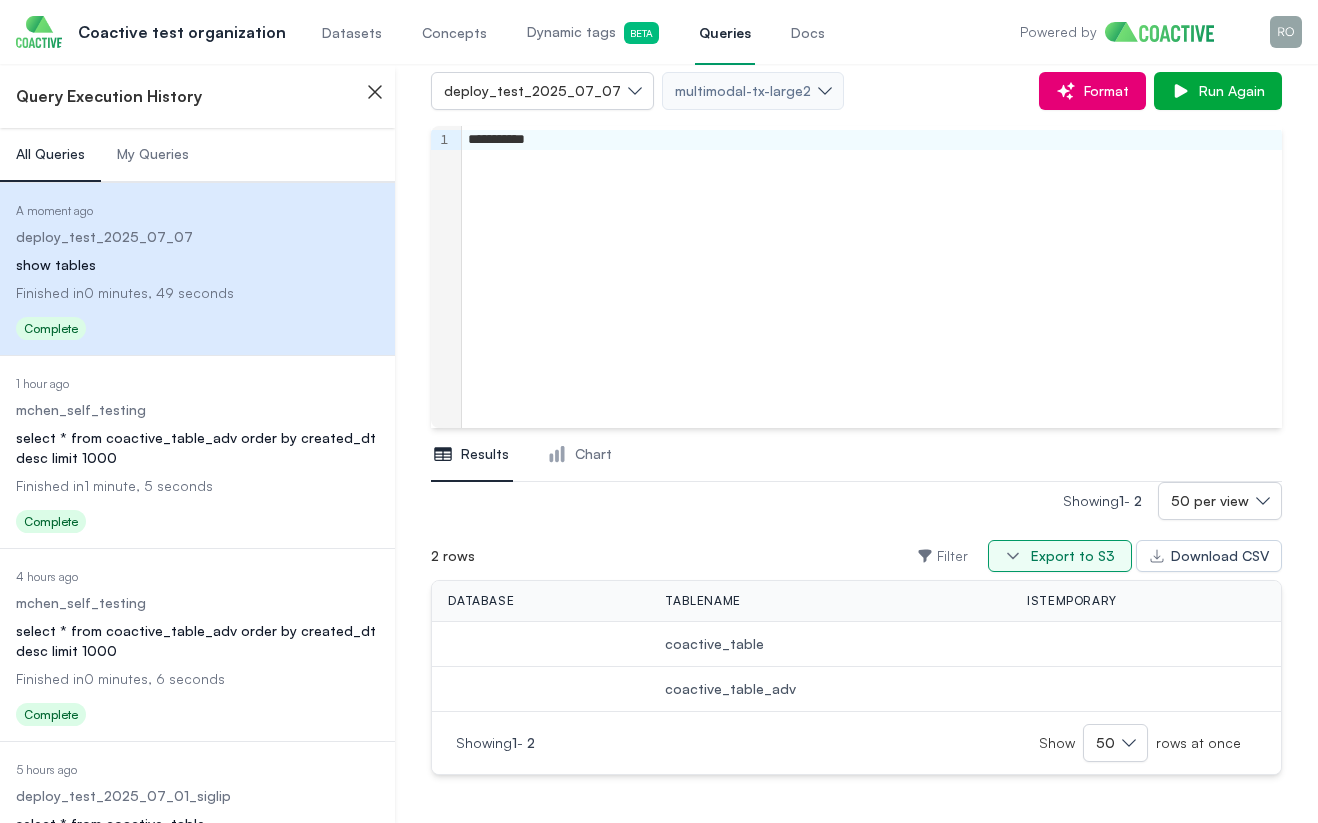 click on "Export to S3" at bounding box center [1073, 556] 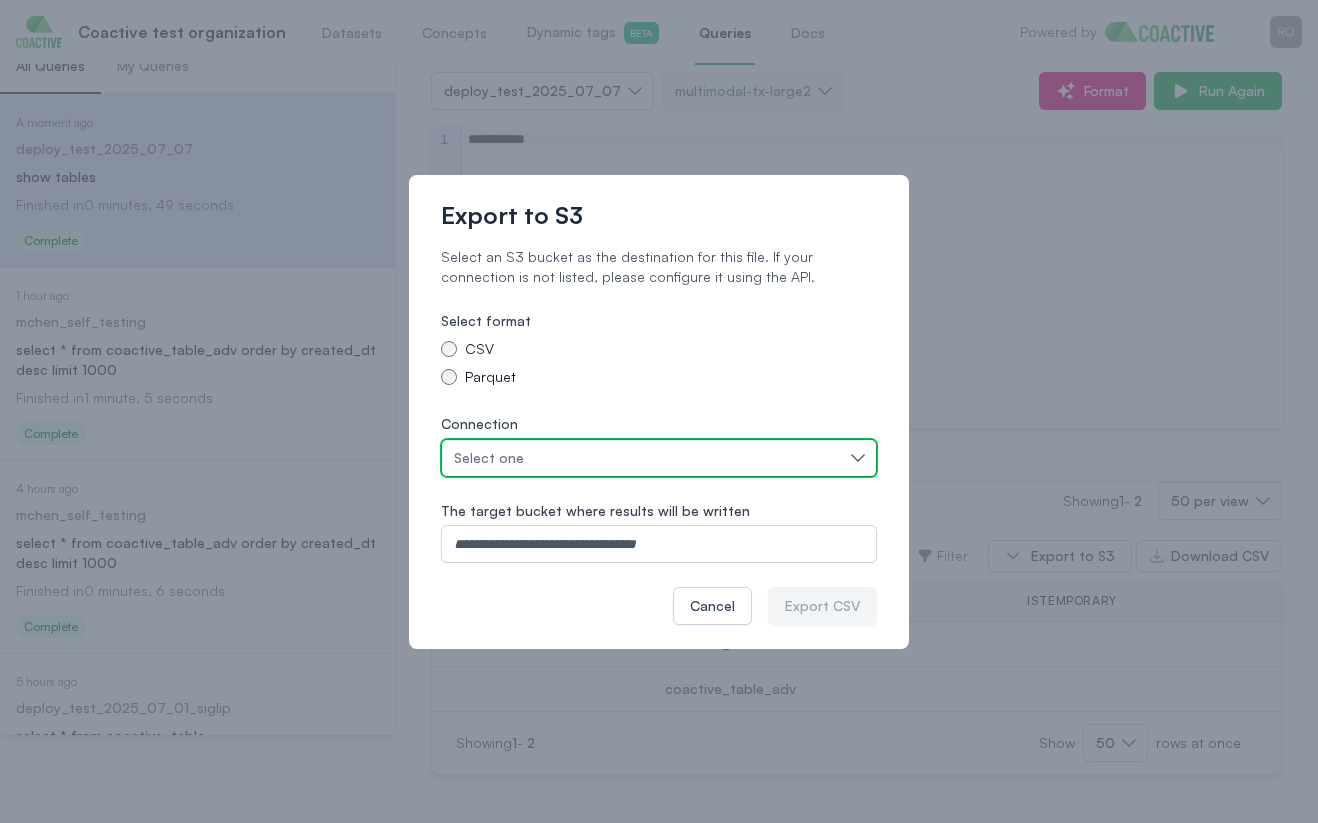 click on "Select one" at bounding box center (649, 458) 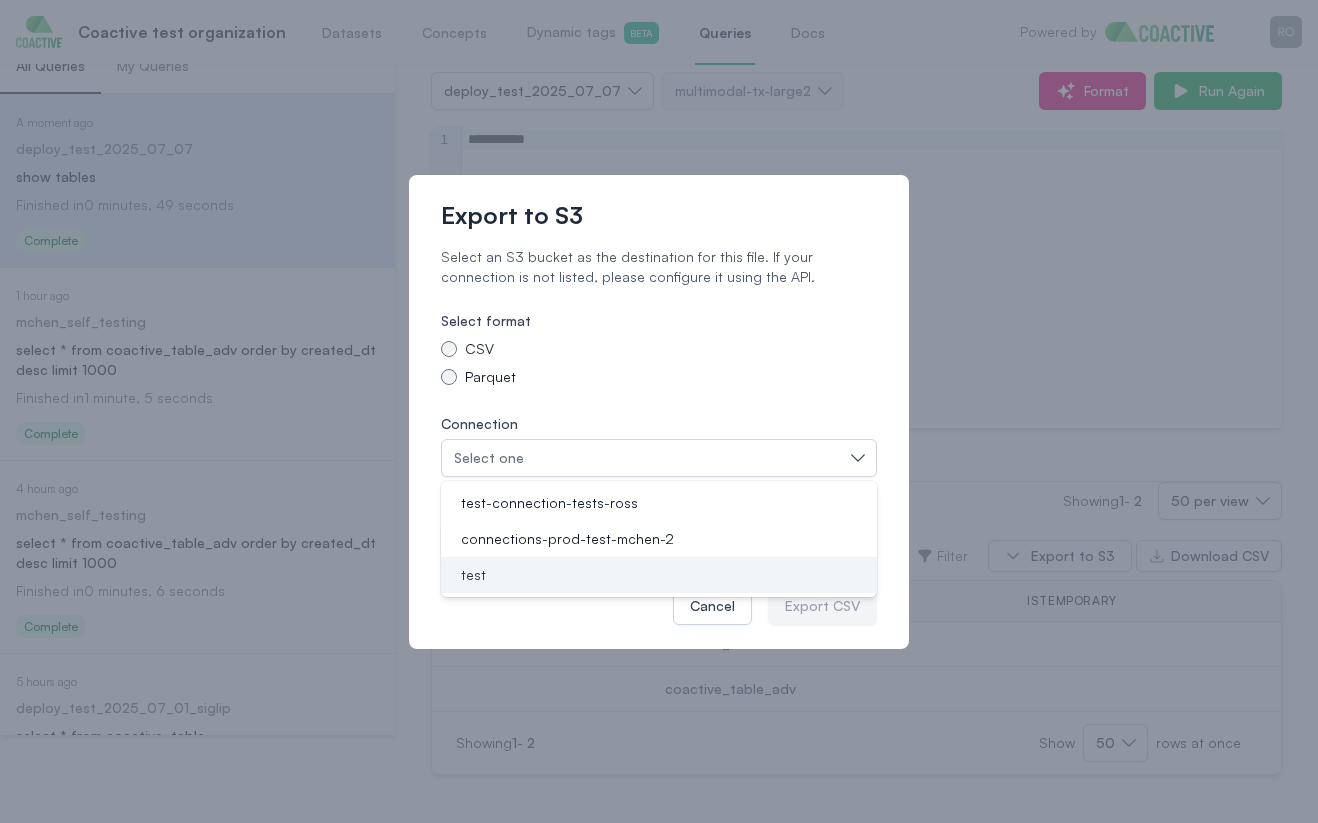 click on "test" at bounding box center (647, 575) 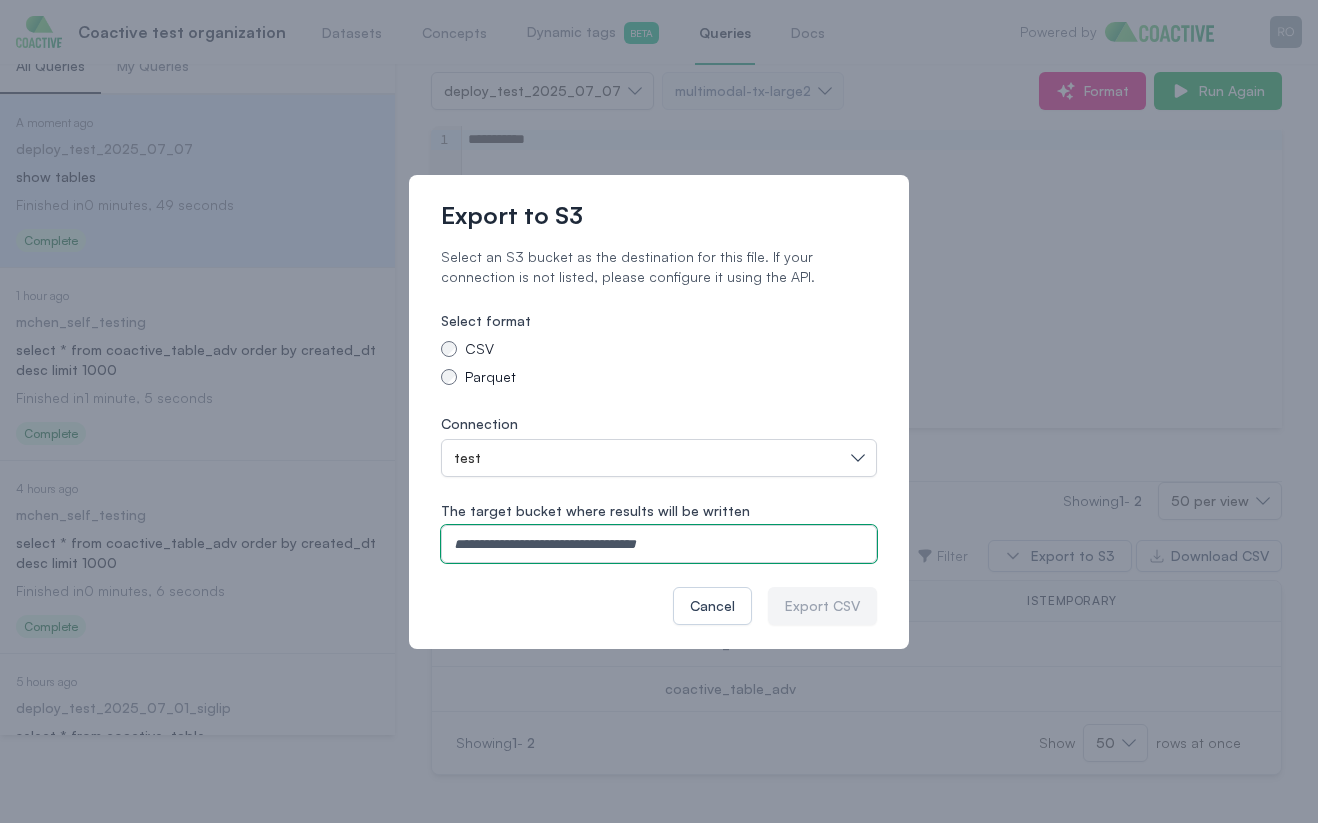 click on "The target bucket where results will be written" at bounding box center (659, 544) 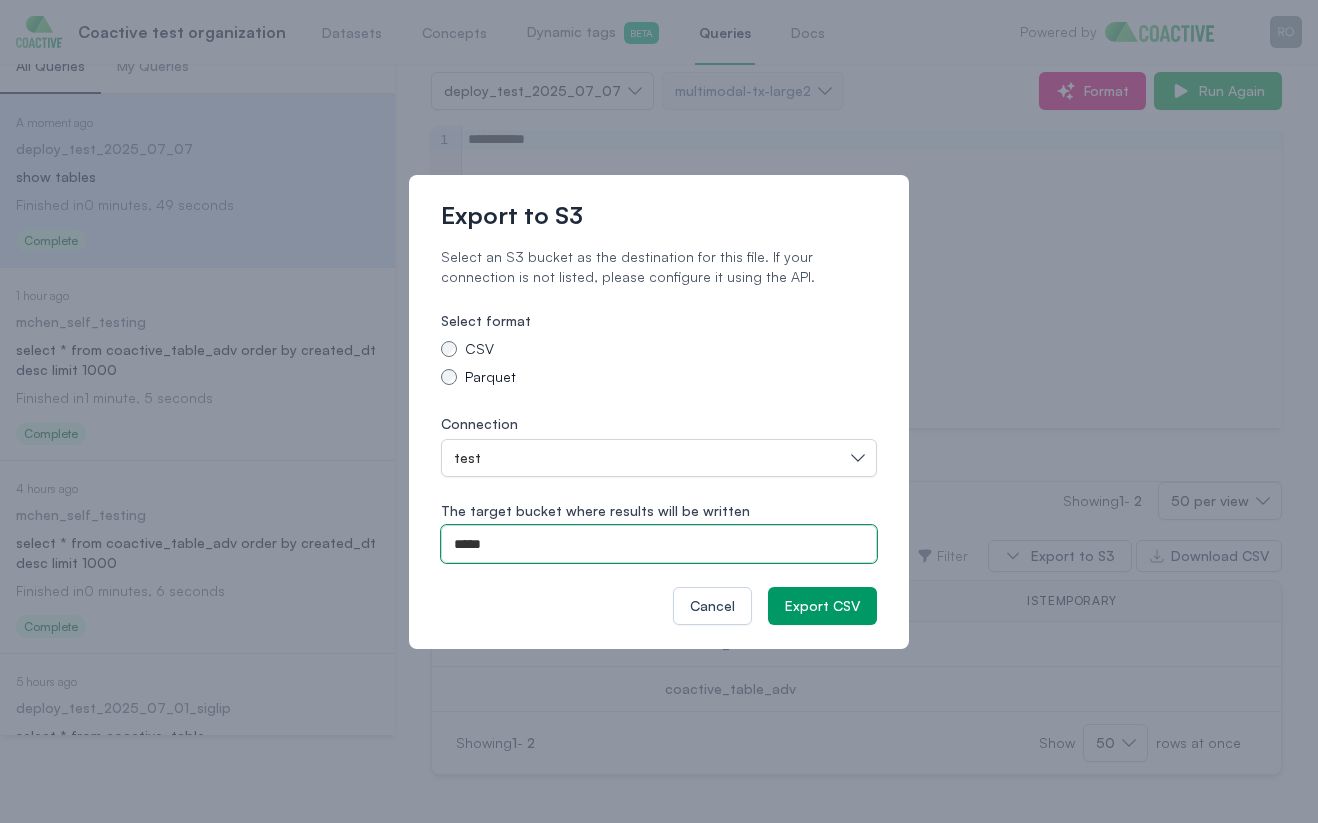 paste on "**********" 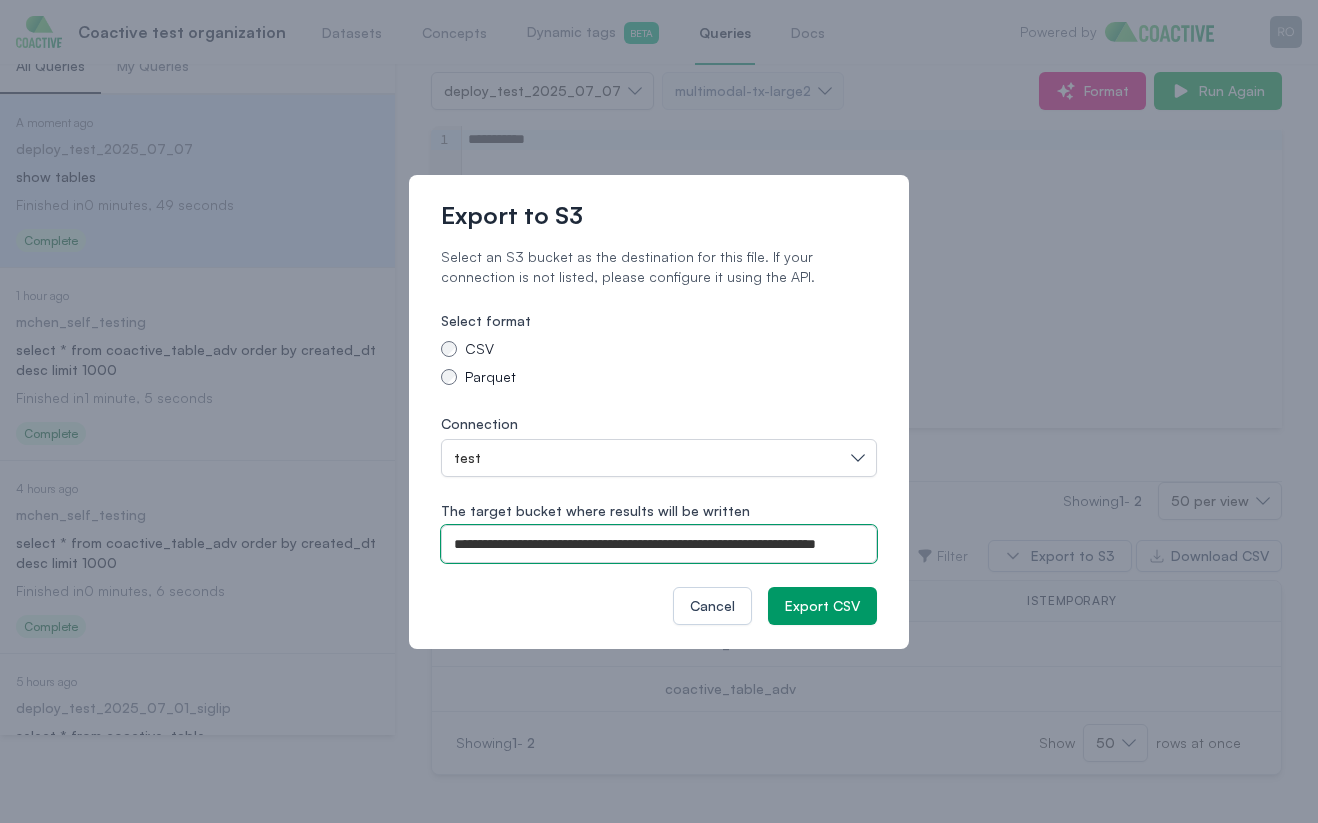 scroll, scrollTop: 0, scrollLeft: 48, axis: horizontal 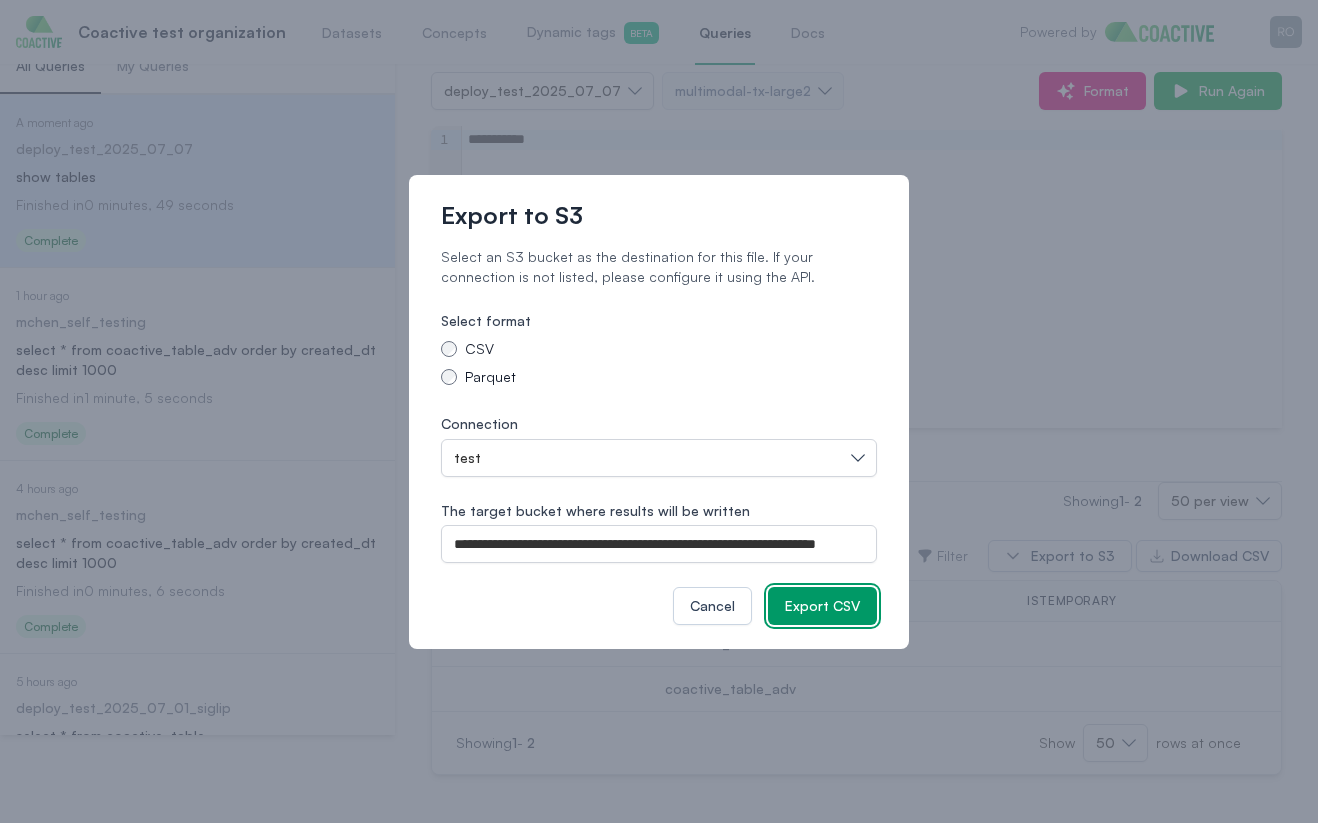 click on "Export CSV" at bounding box center (822, 606) 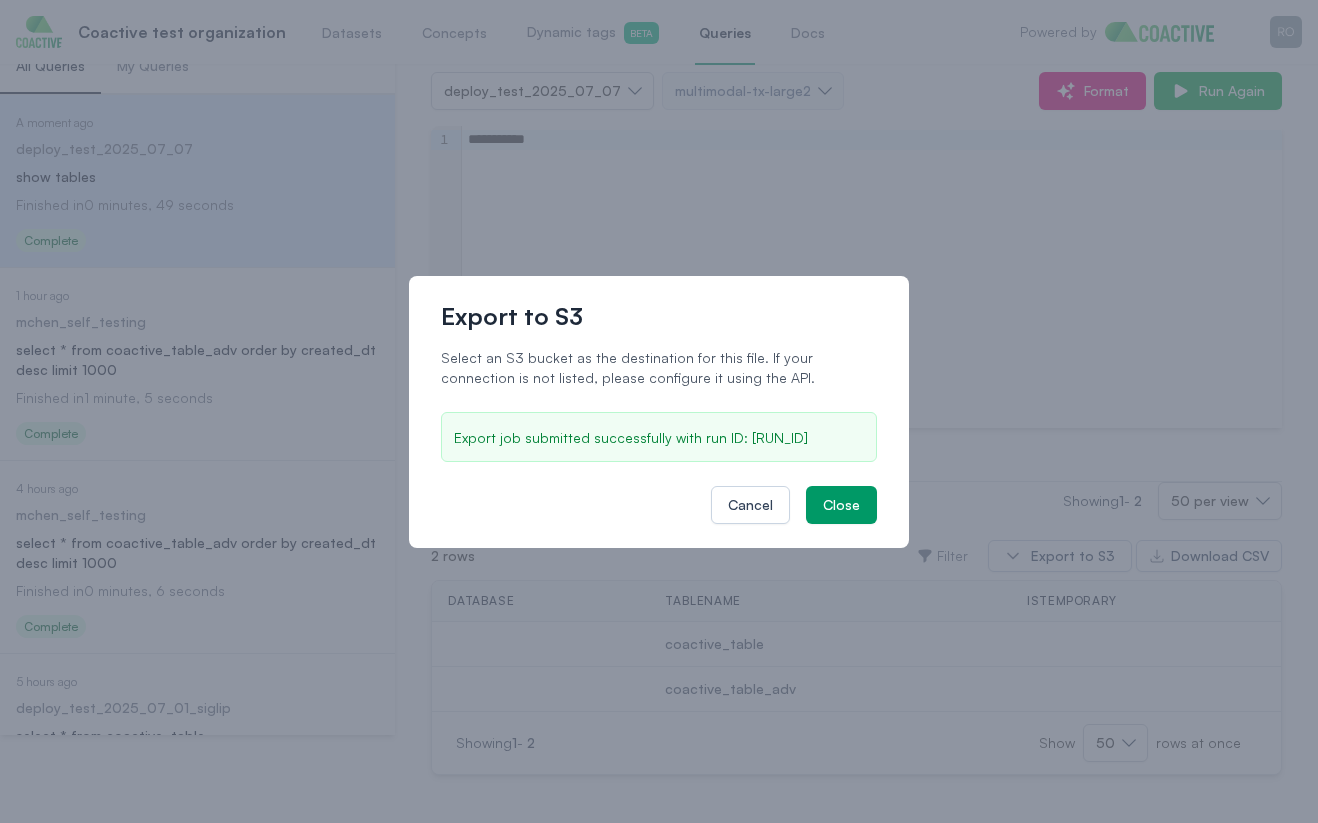 click on "Export job submitted successfully with run ID: [RUN_ID]" at bounding box center (631, 437) 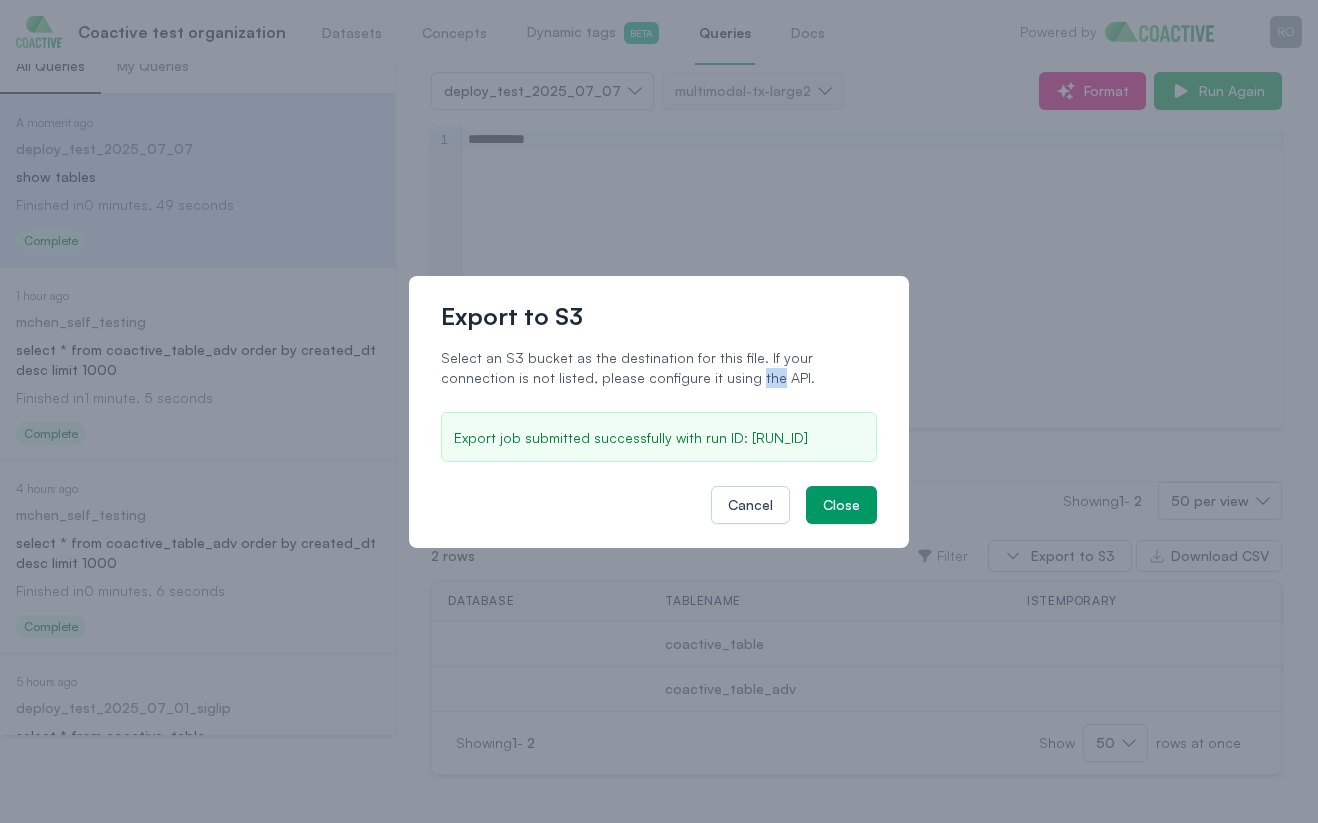 click on "Select an S3 bucket as the destination for this file. If your connection is not listed, please configure it using the API." at bounding box center (659, 368) 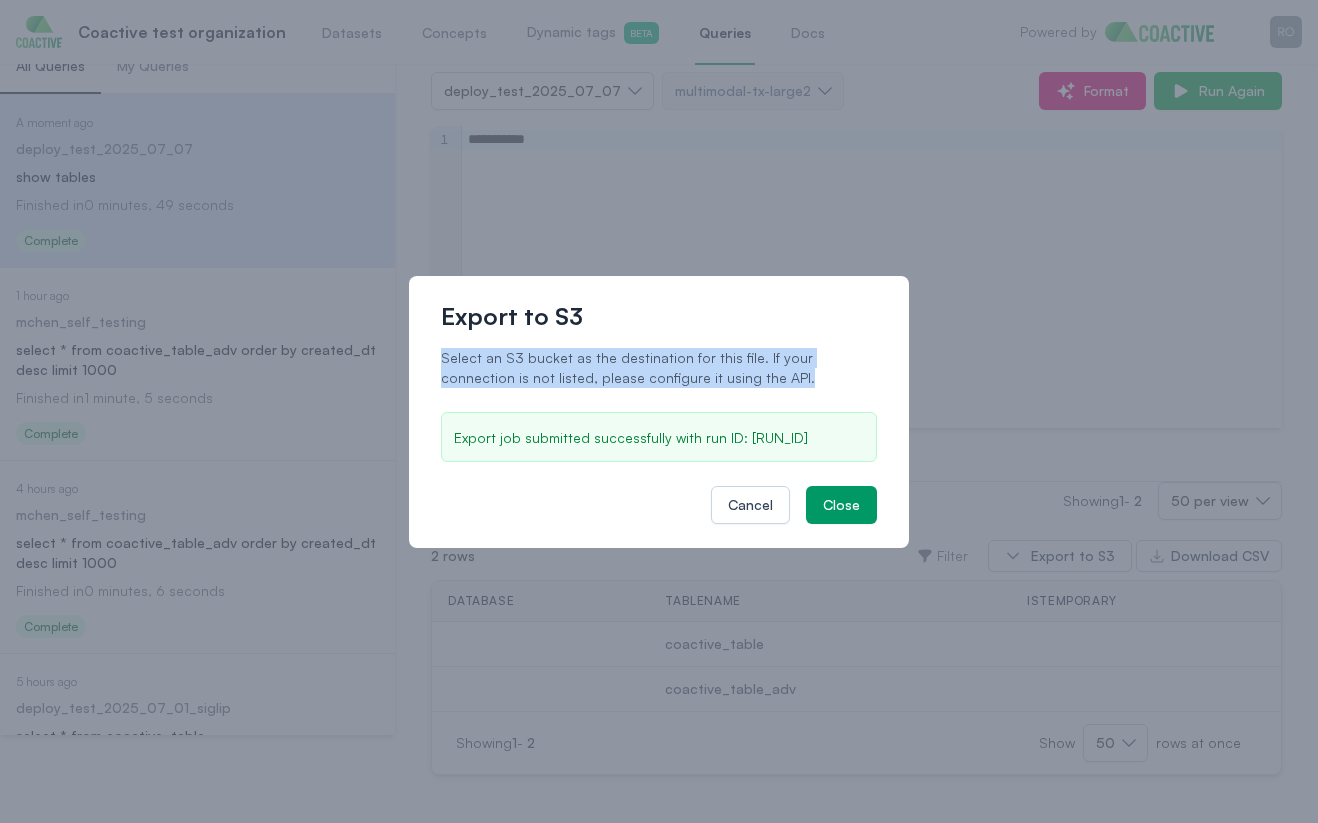 click on "Select an S3 bucket as the destination for this file. If your connection is not listed, please configure it using the API." at bounding box center [659, 368] 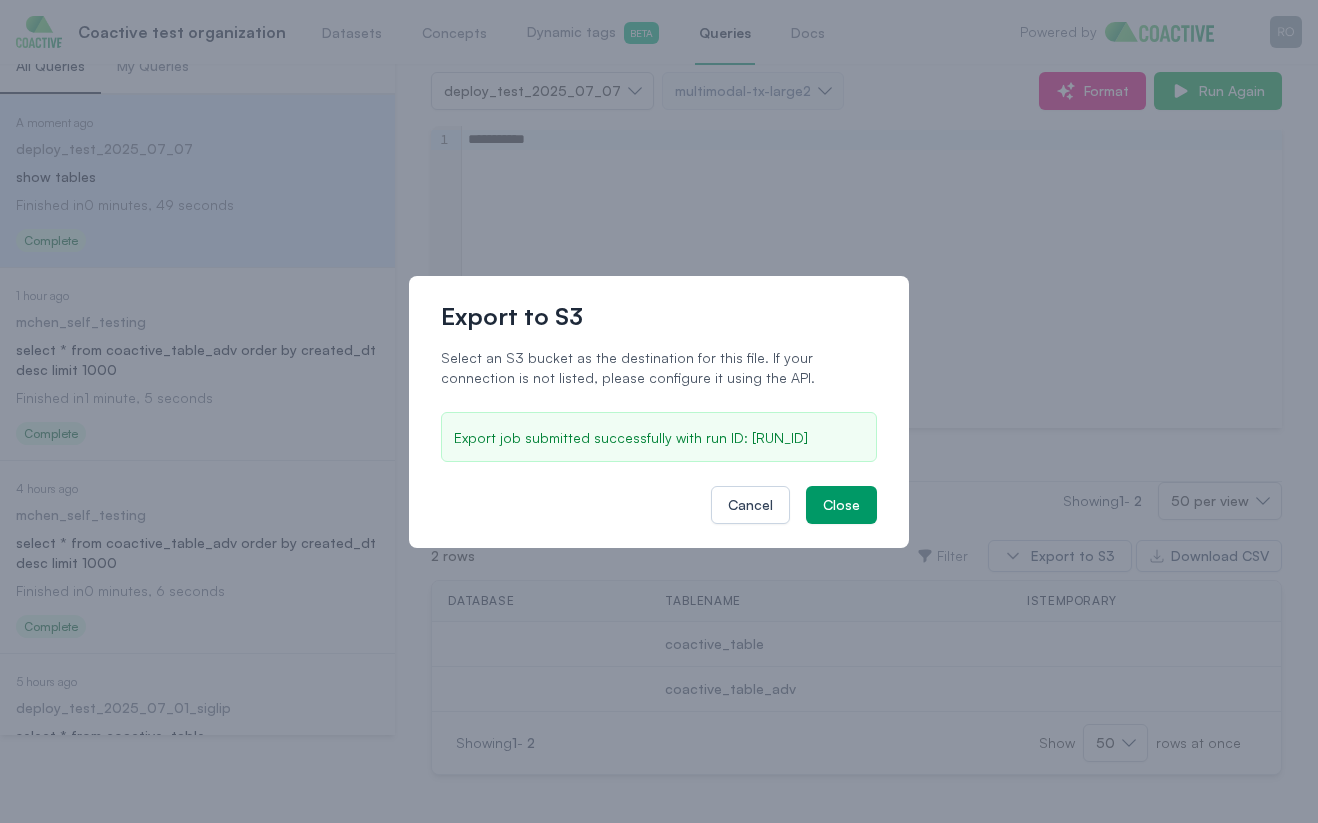 click on "Select an S3 bucket as the destination for this file. If your connection is not listed, please configure it using the API." at bounding box center [659, 368] 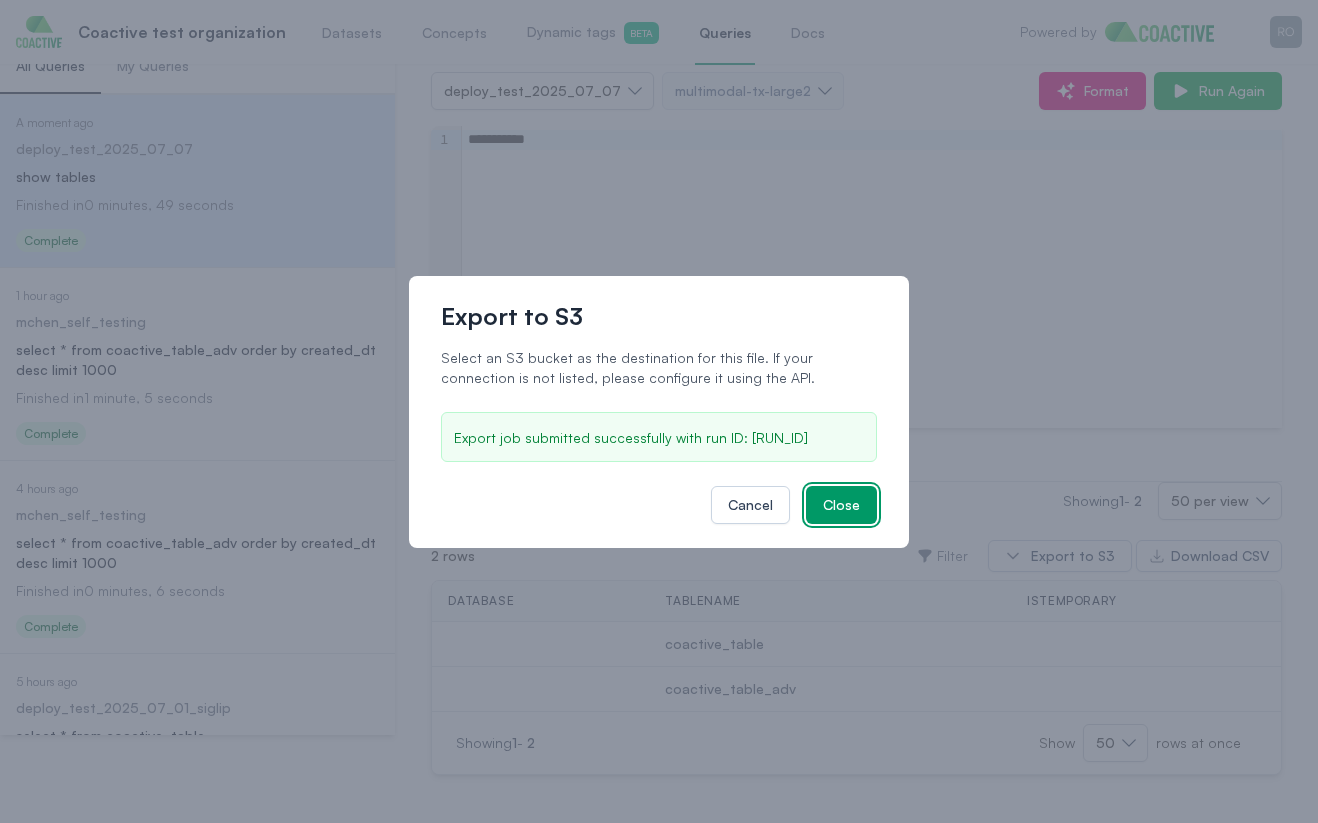 click on "Close" at bounding box center (841, 505) 